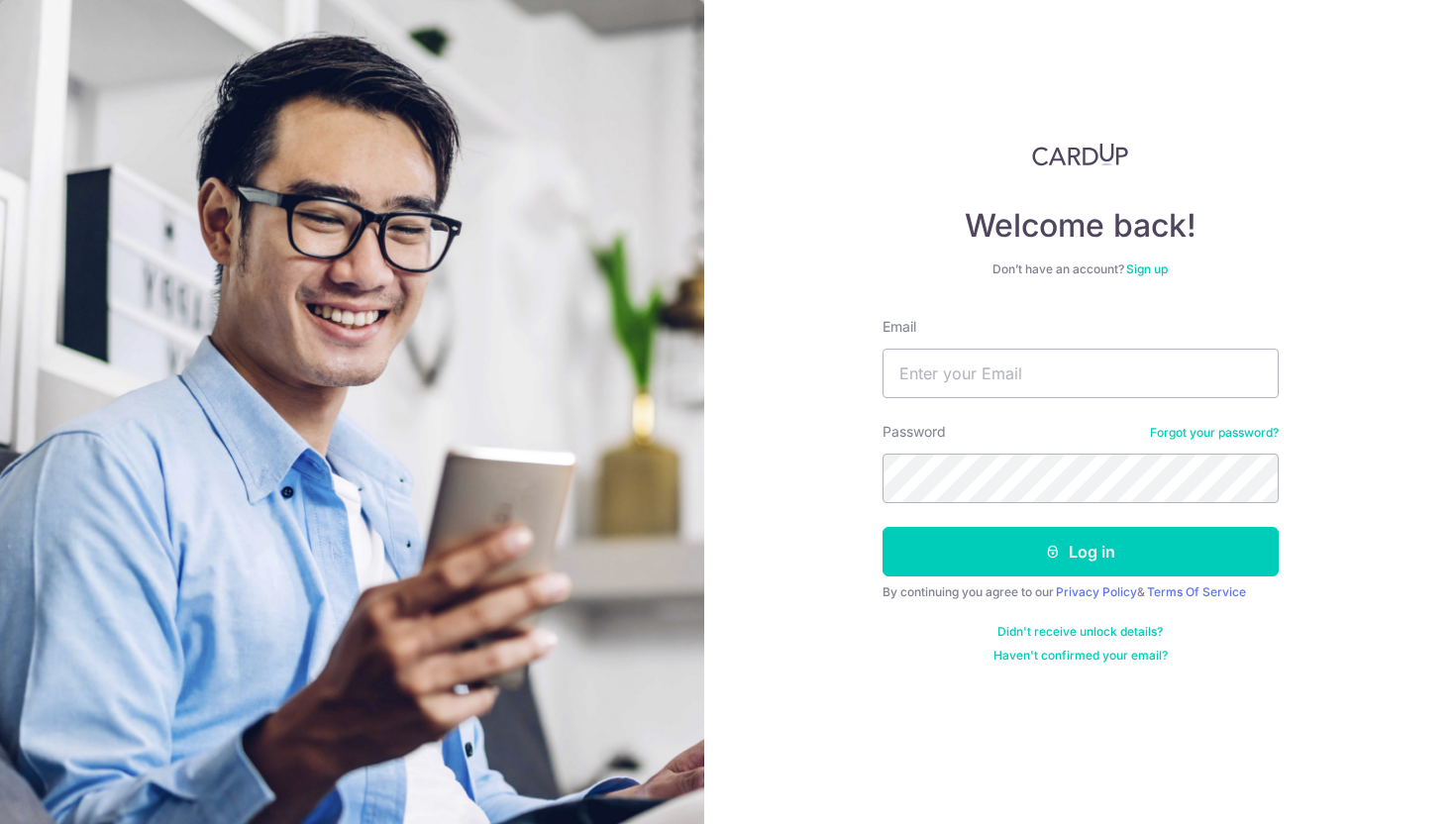 scroll, scrollTop: 0, scrollLeft: 0, axis: both 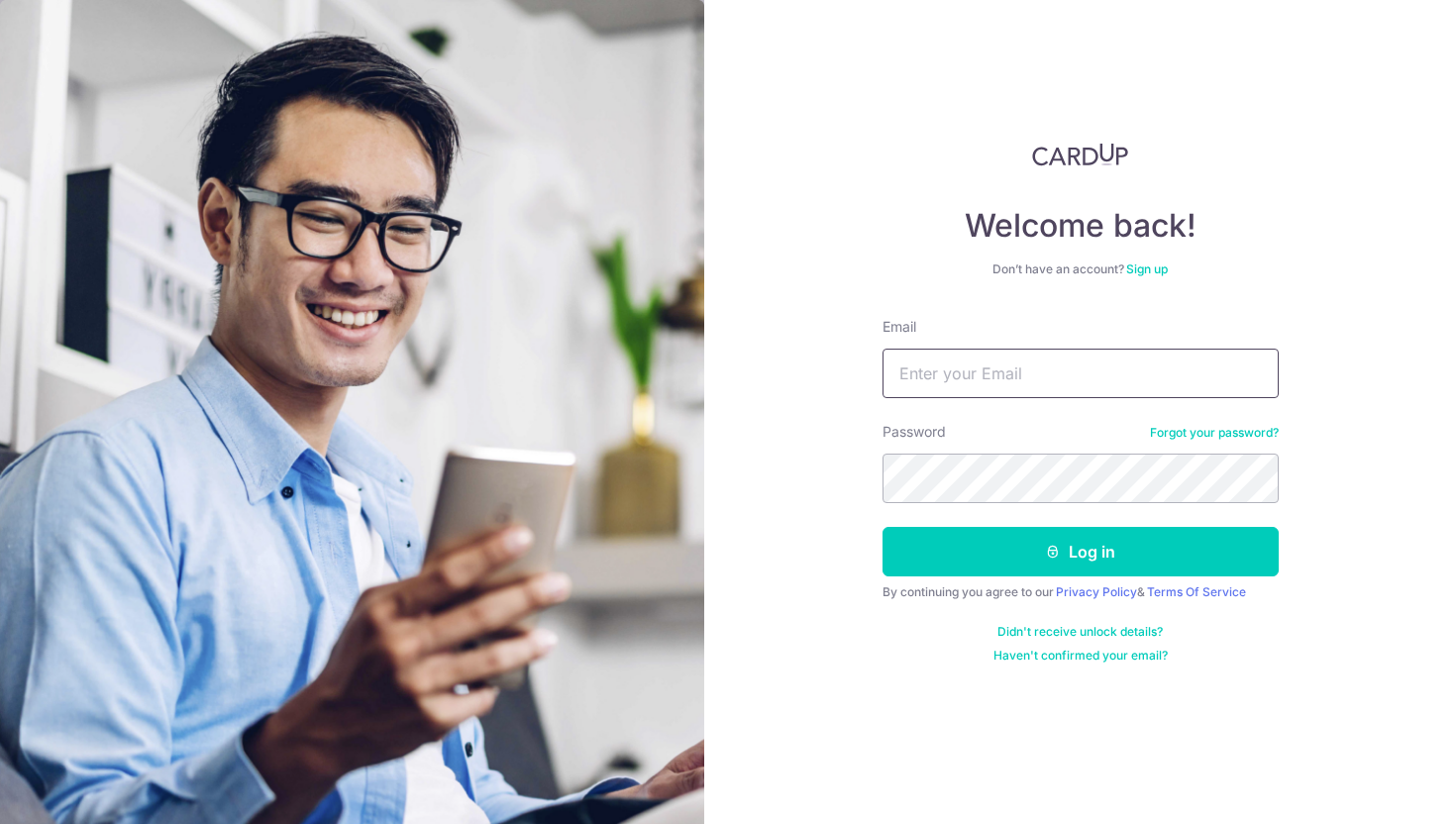 click on "Email" at bounding box center [1081, 373] 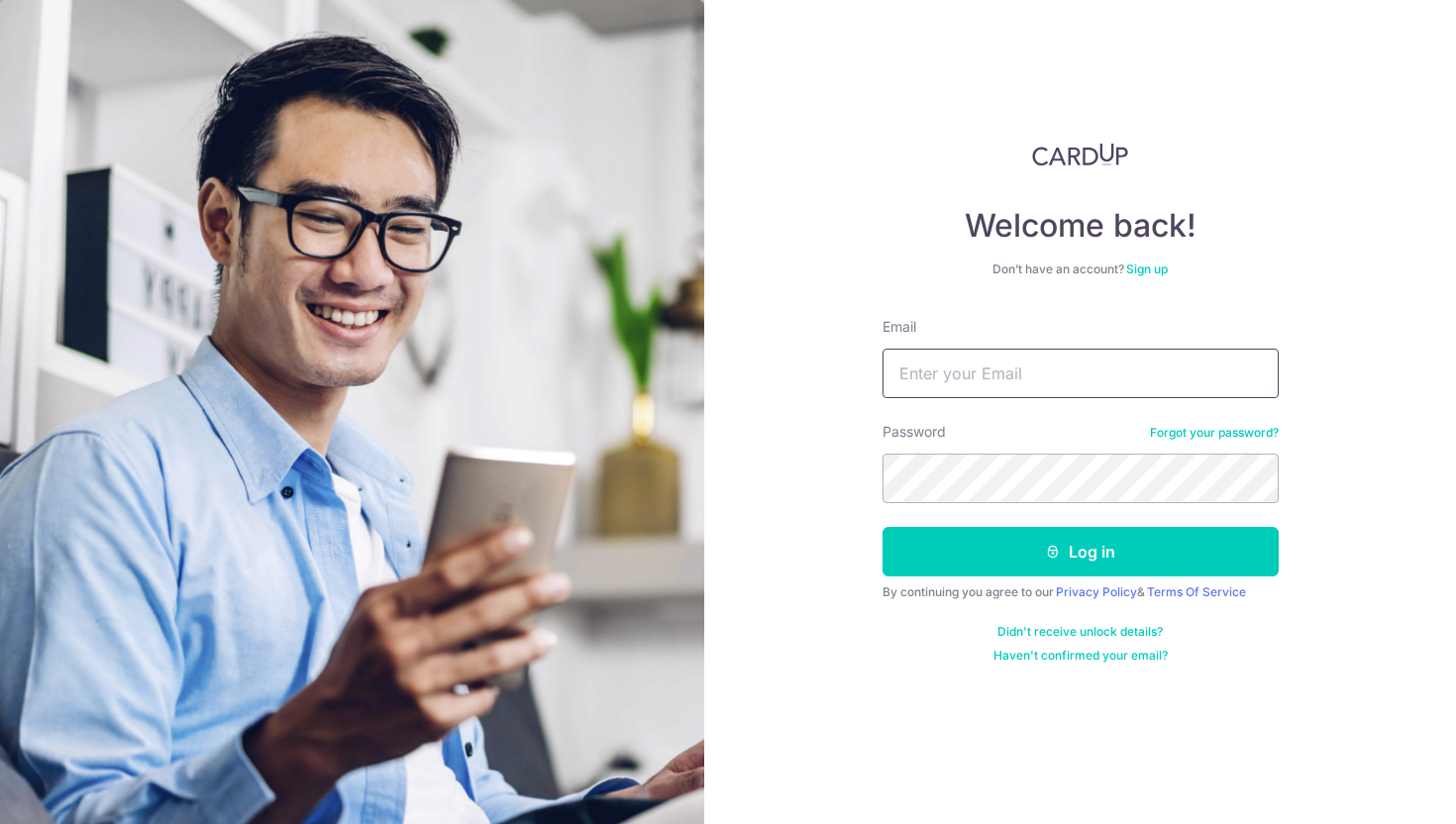 type on "[EMAIL]" 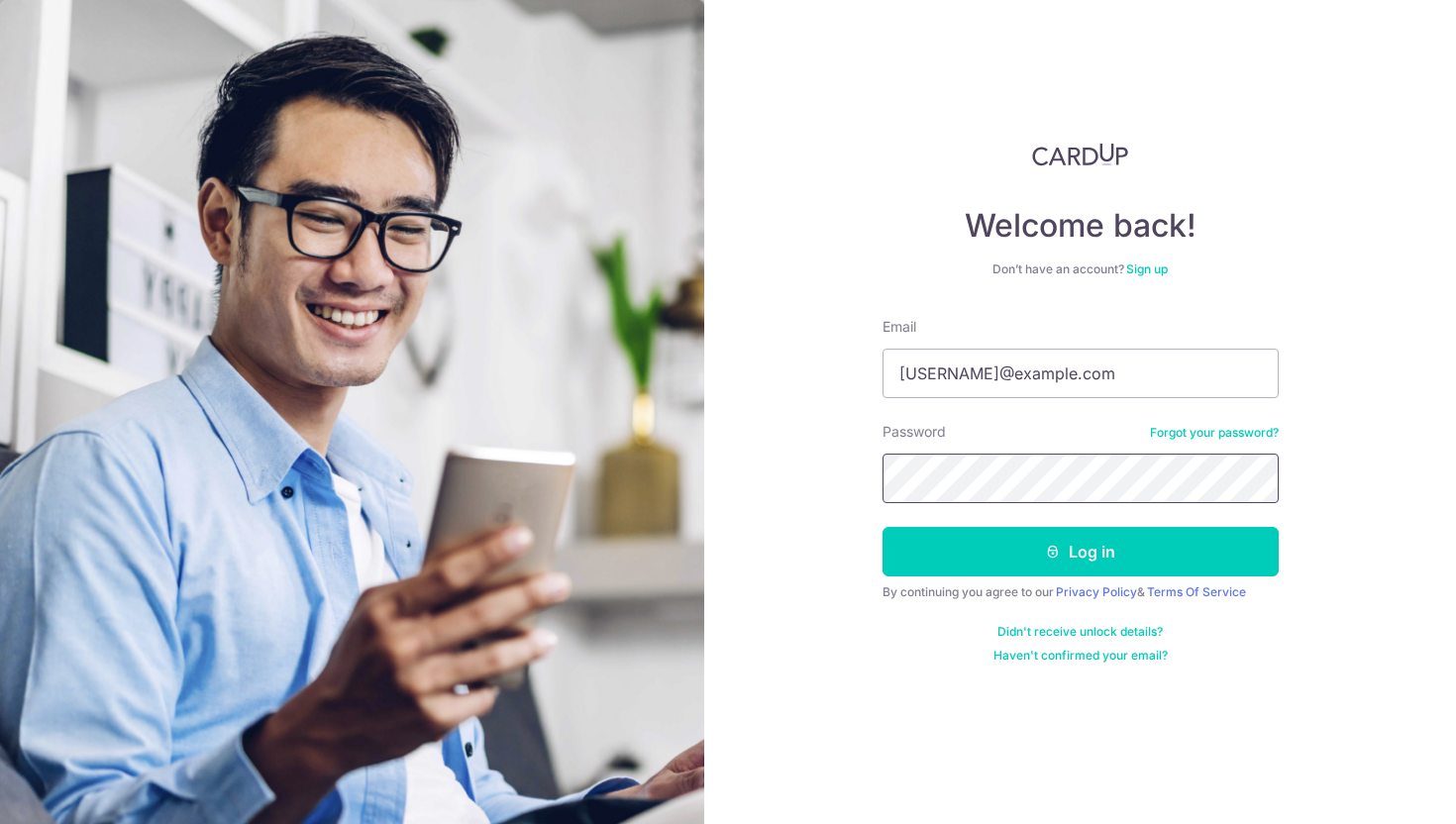 click on "Log in" at bounding box center (1081, 552) 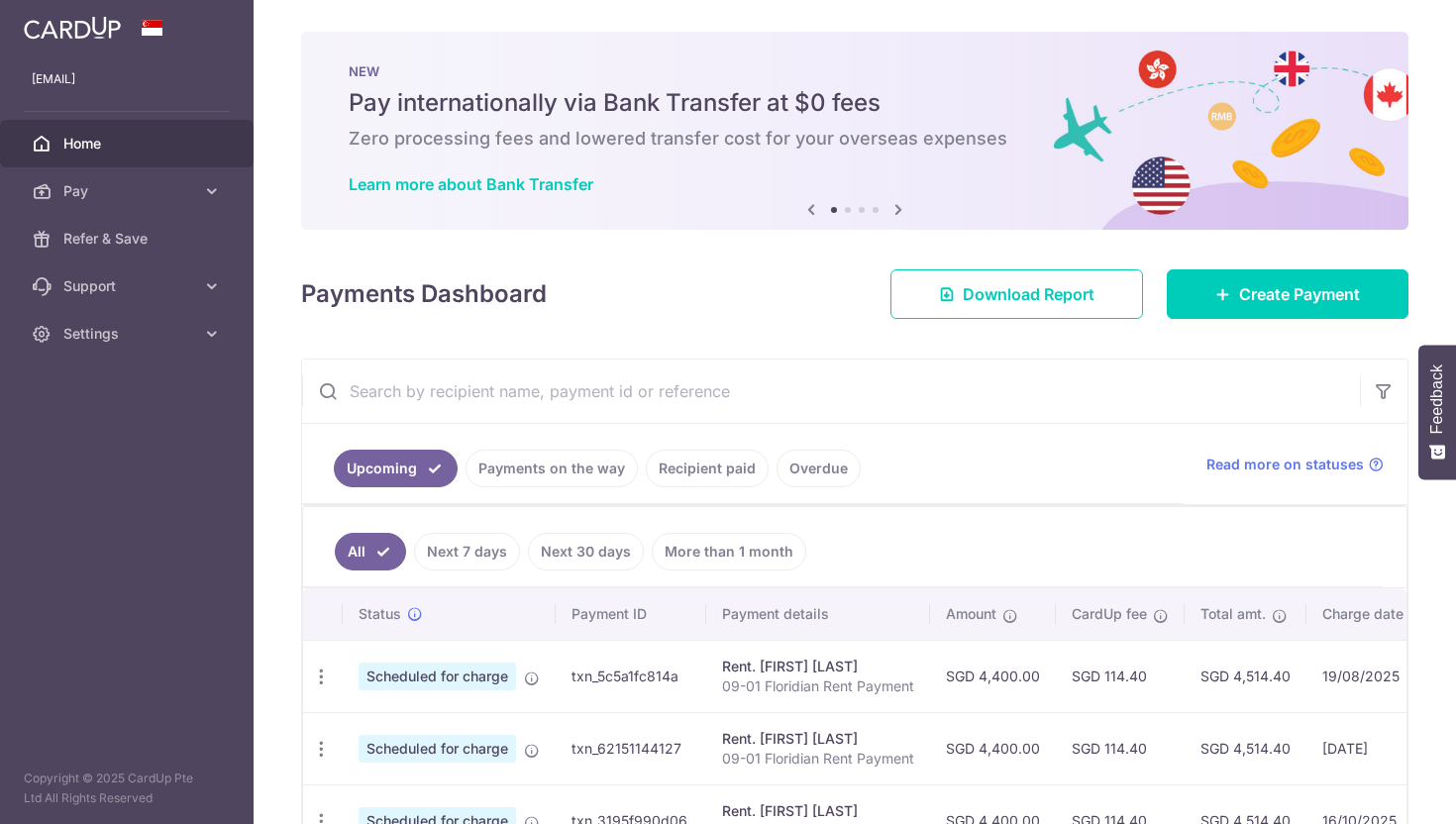 scroll, scrollTop: 0, scrollLeft: 0, axis: both 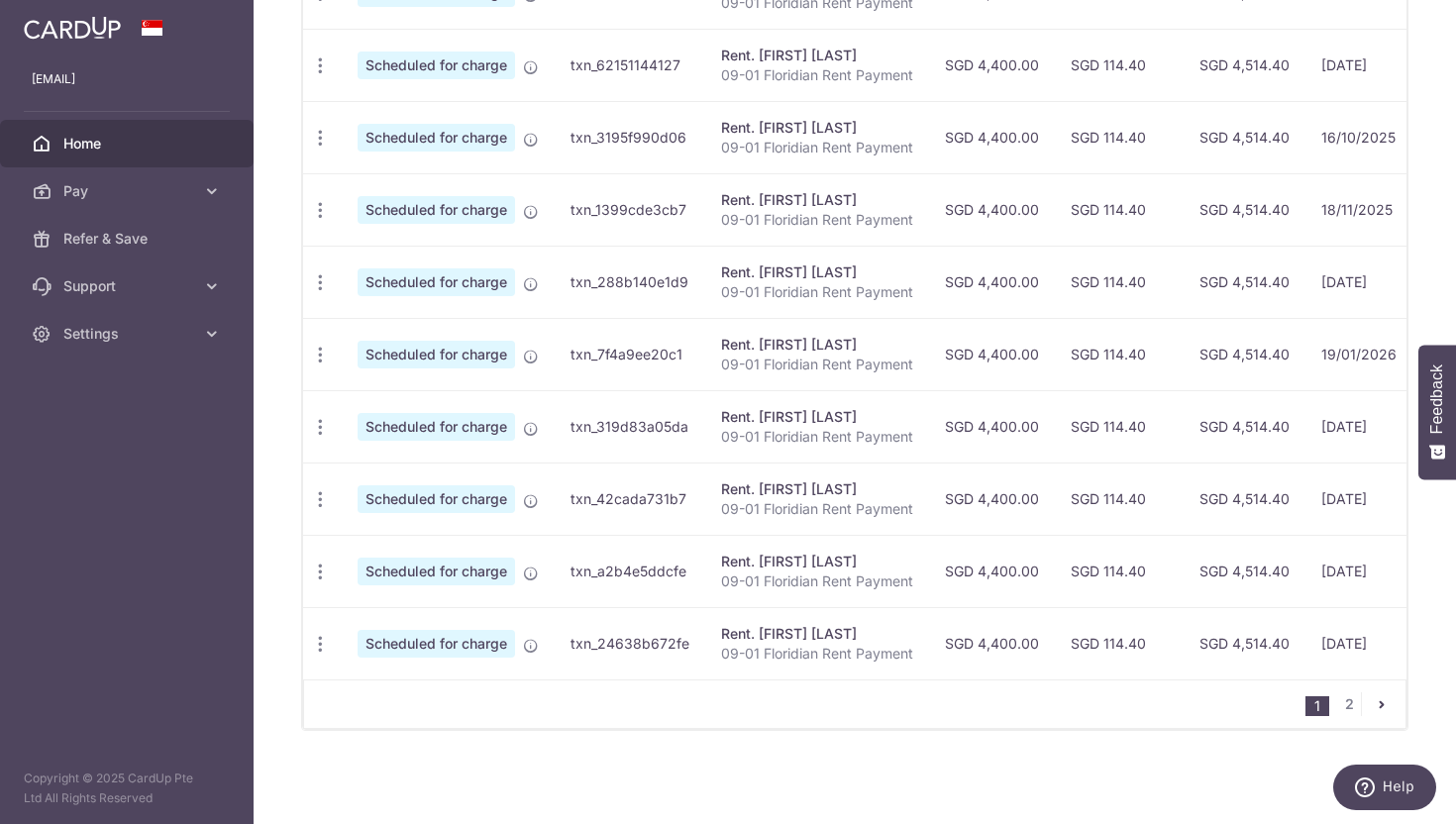 click at bounding box center (1382, 704) 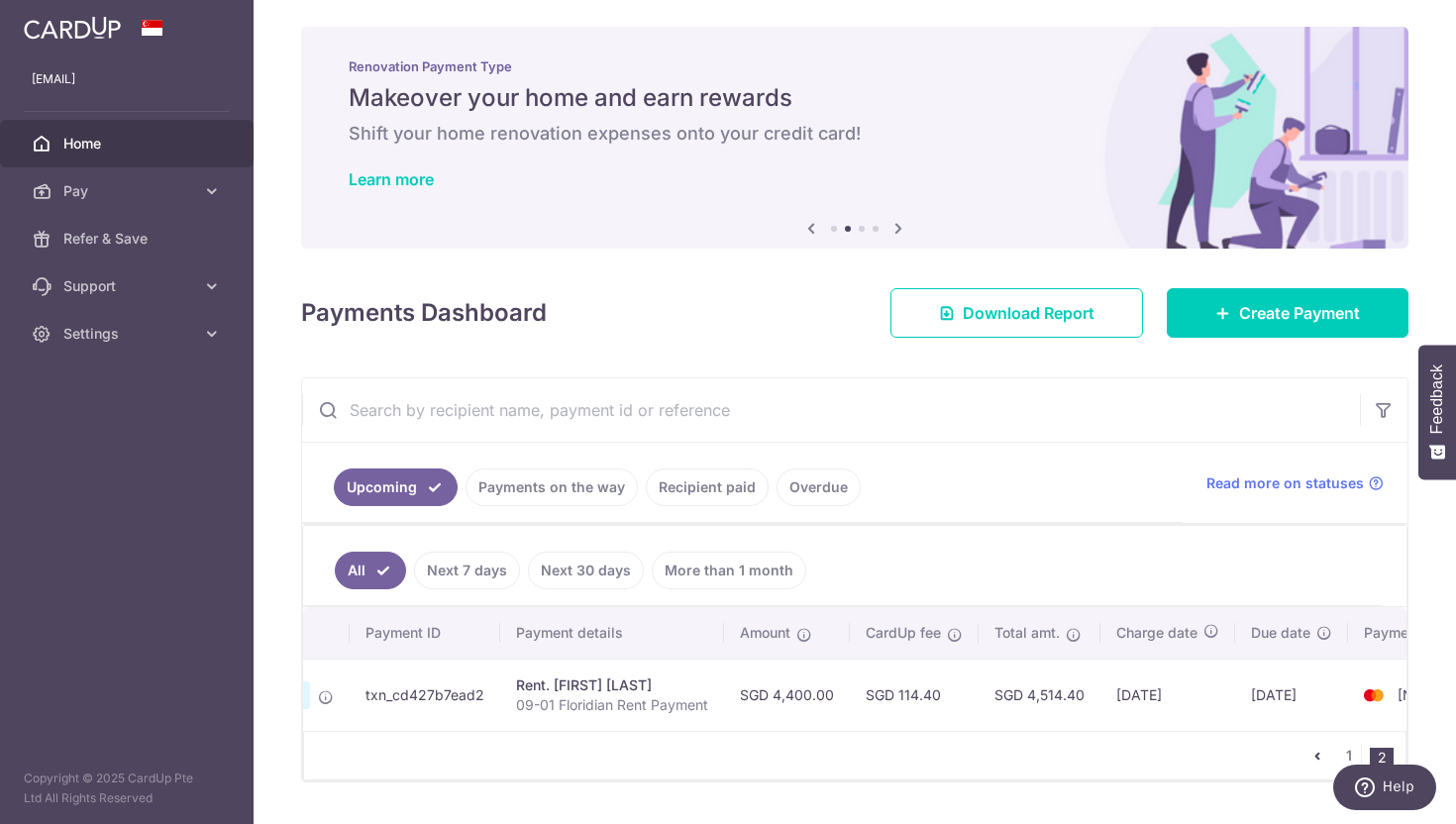 scroll, scrollTop: 0, scrollLeft: 210, axis: horizontal 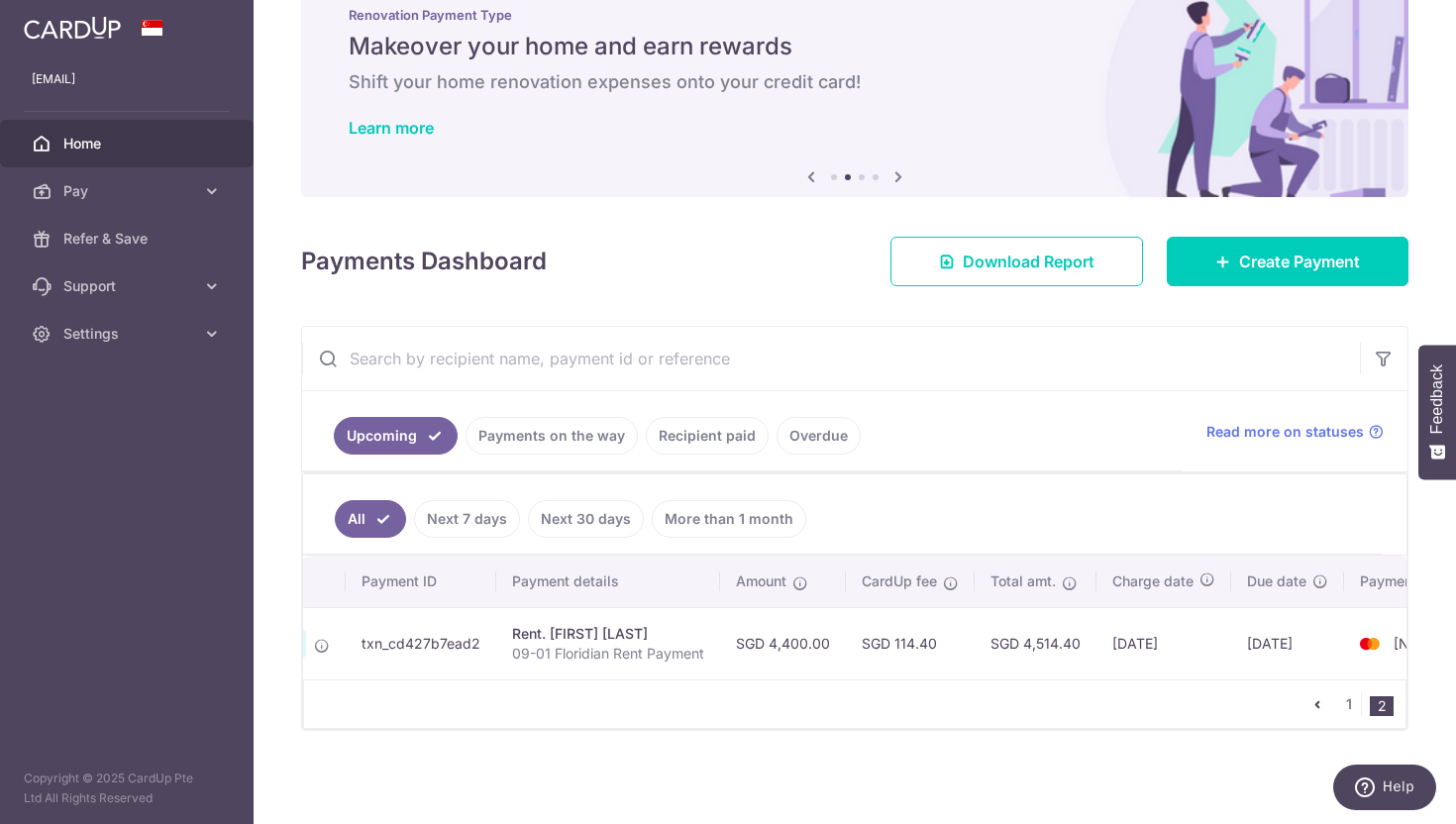 click at bounding box center (1317, 704) 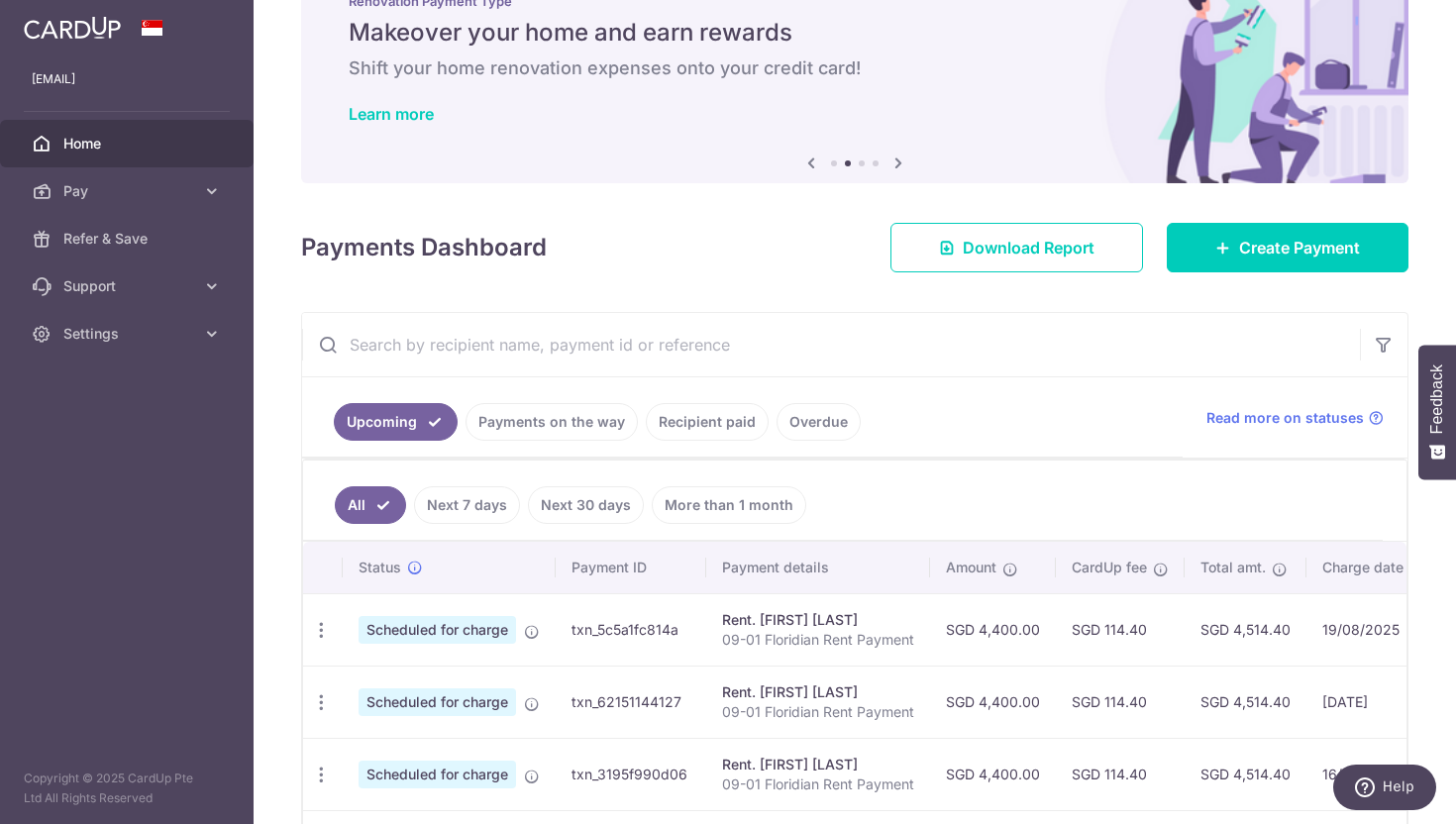 scroll, scrollTop: 72, scrollLeft: 0, axis: vertical 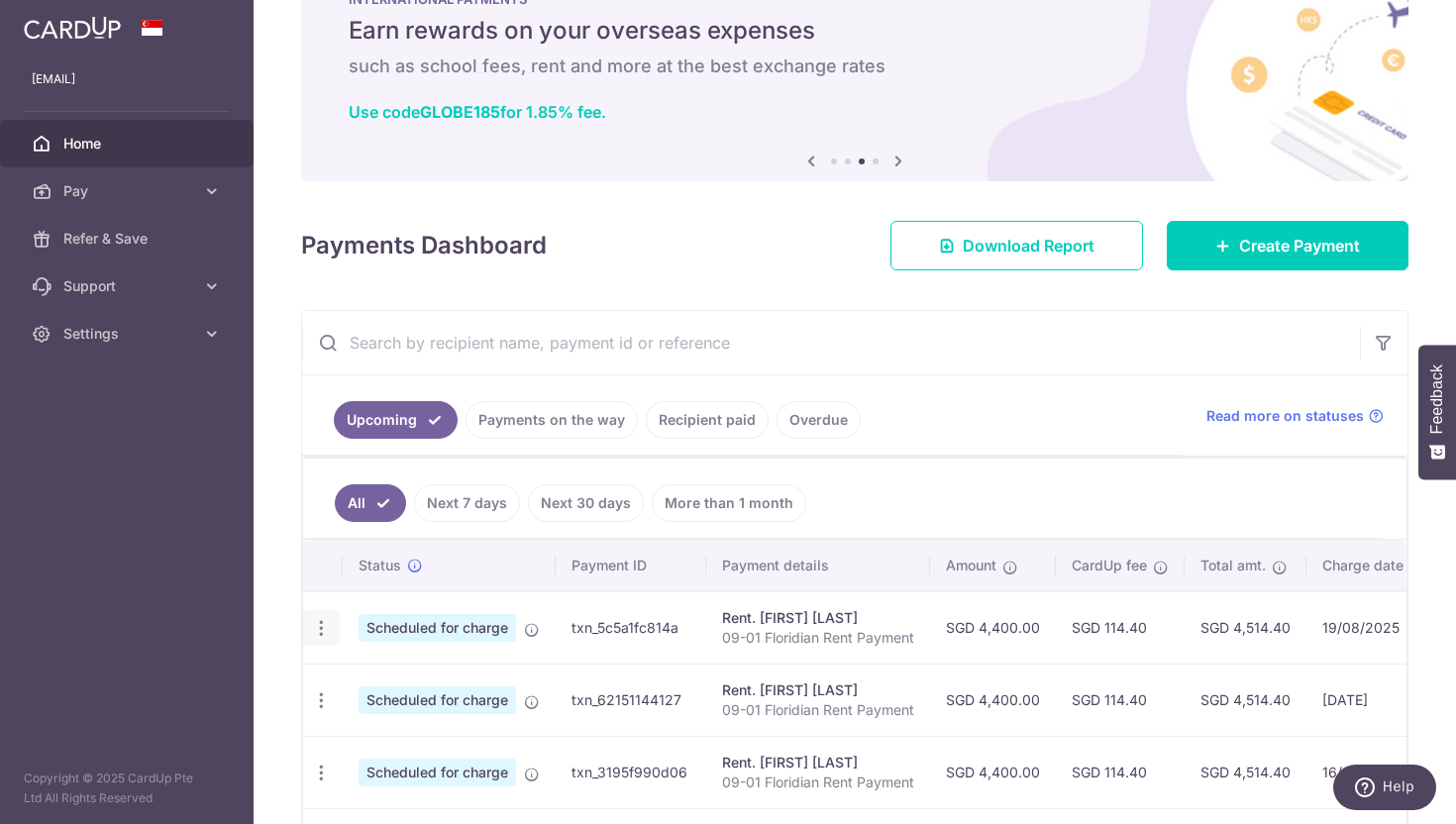 click at bounding box center (321, 628) 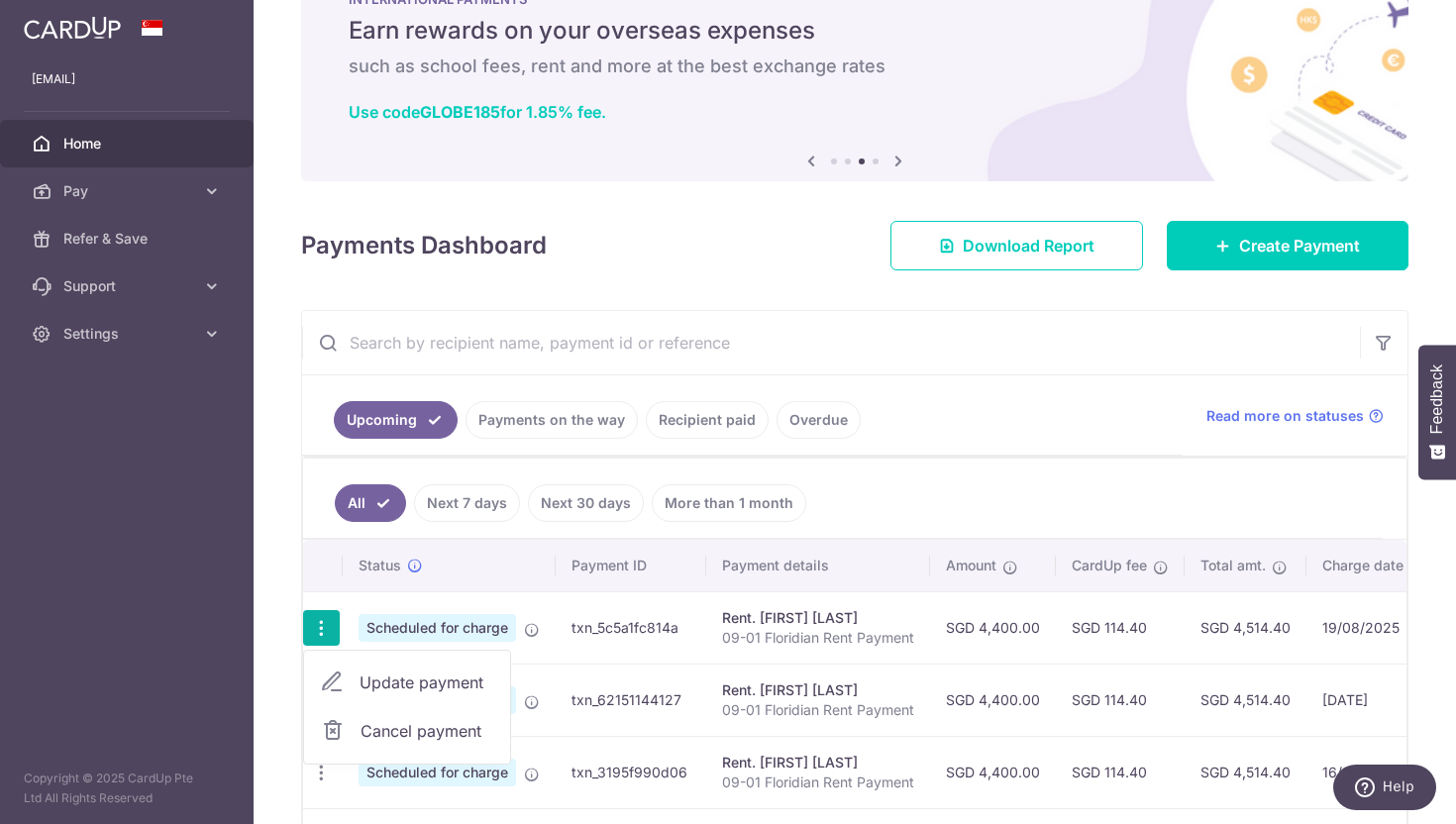 click on "Update payment" at bounding box center [427, 682] 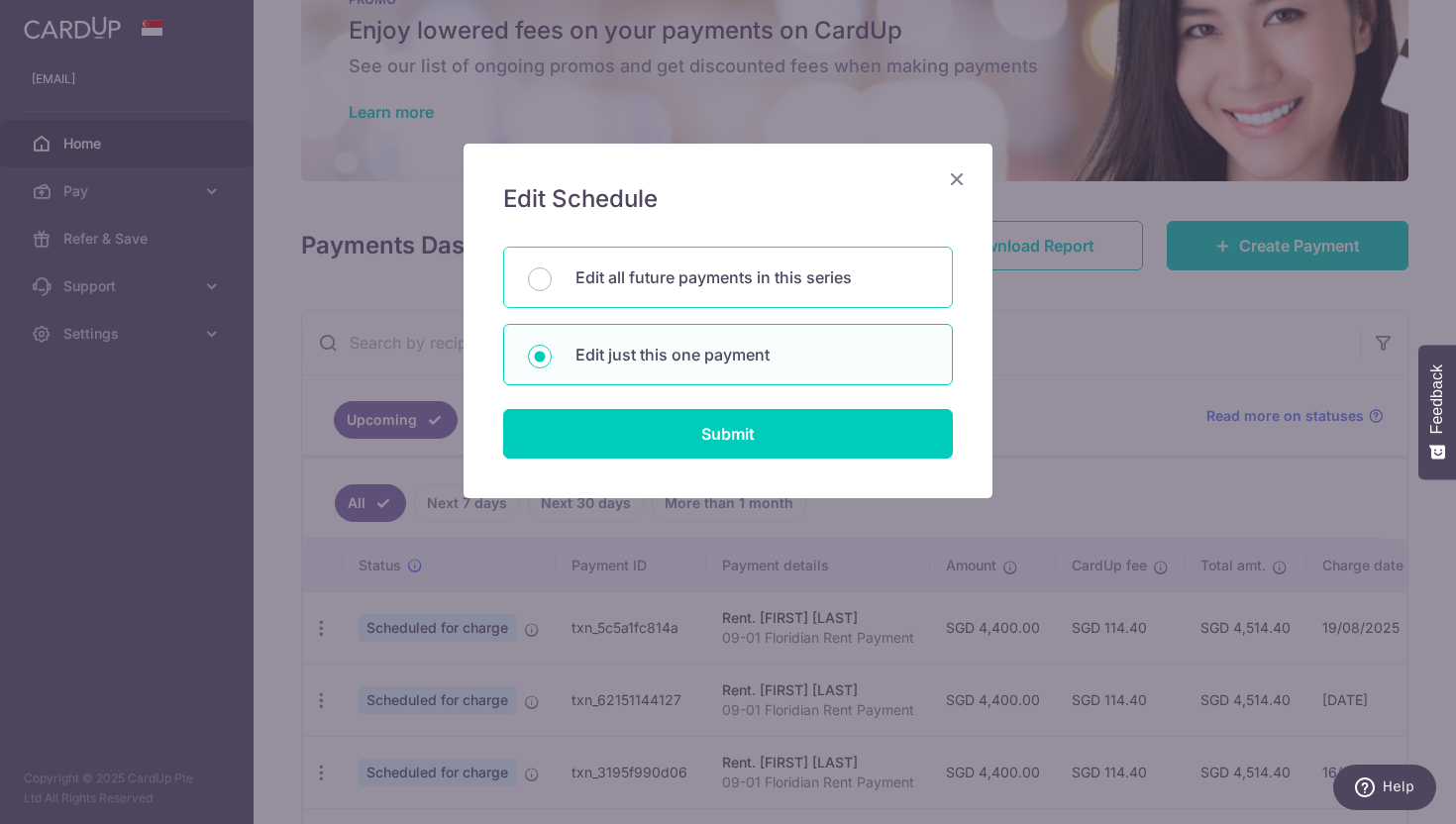 click on "Edit all future payments in this series" at bounding box center (752, 277) 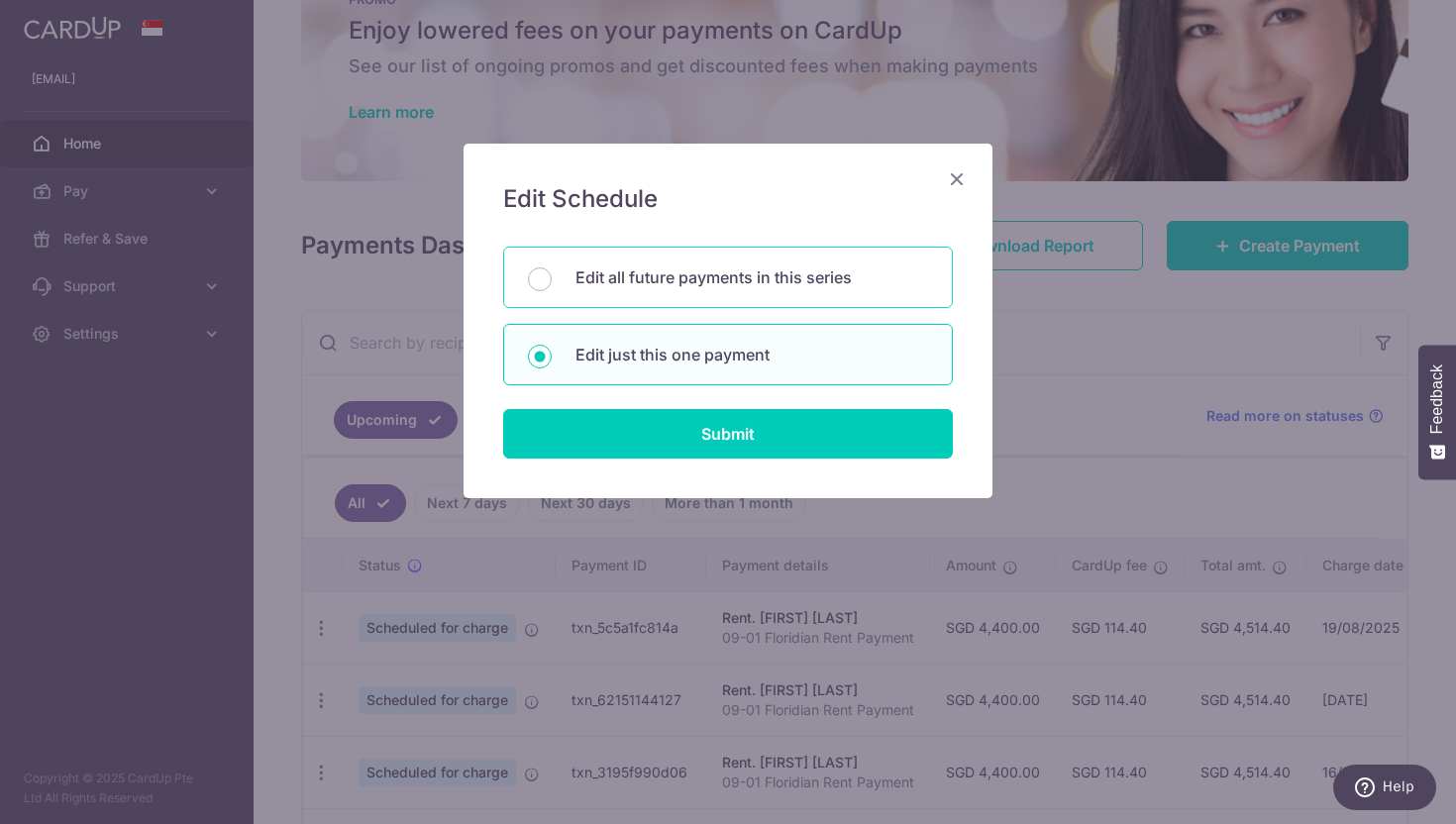 click on "Edit all future payments in this series" at bounding box center (540, 279) 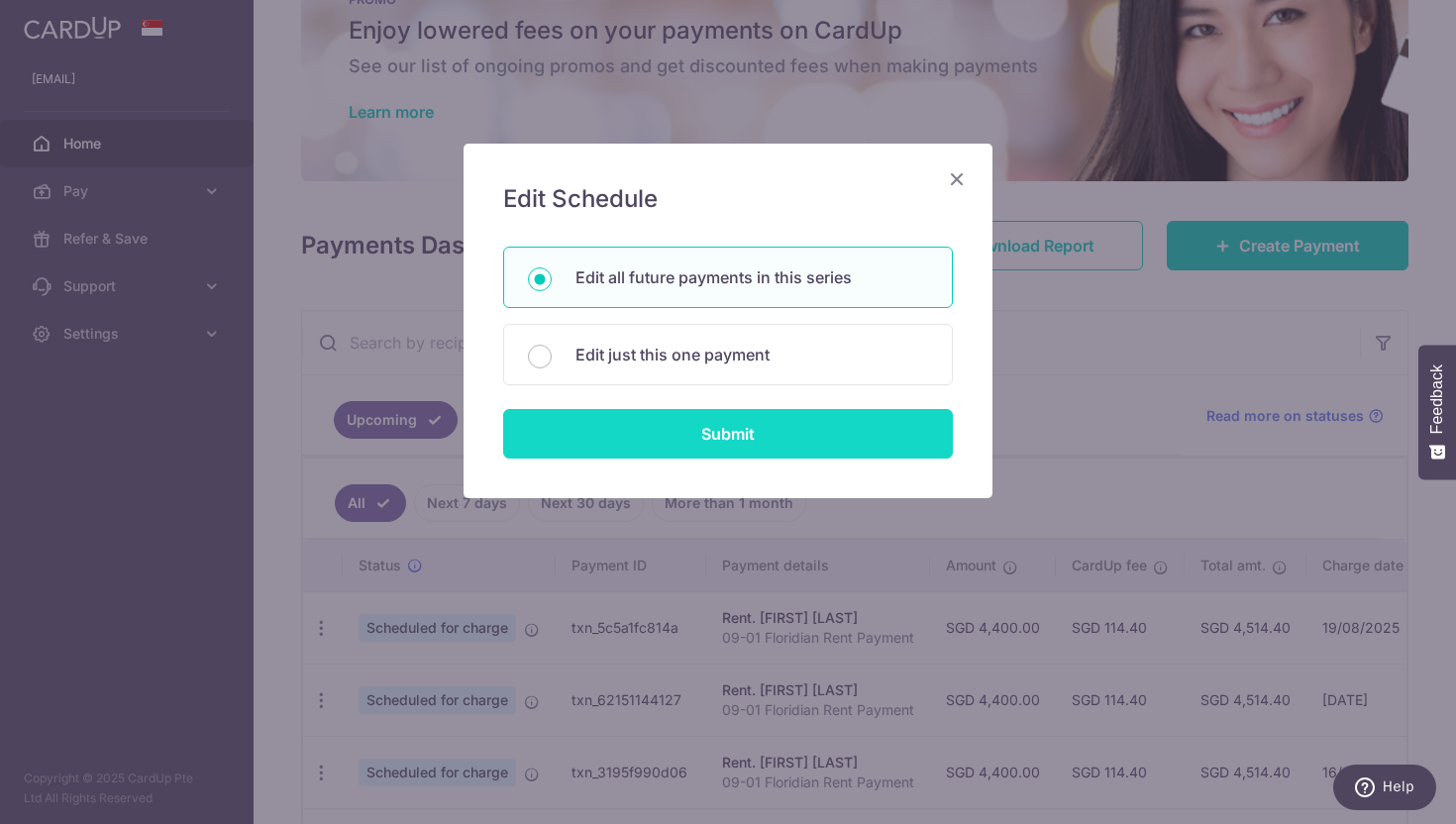 click on "Submit" at bounding box center (728, 434) 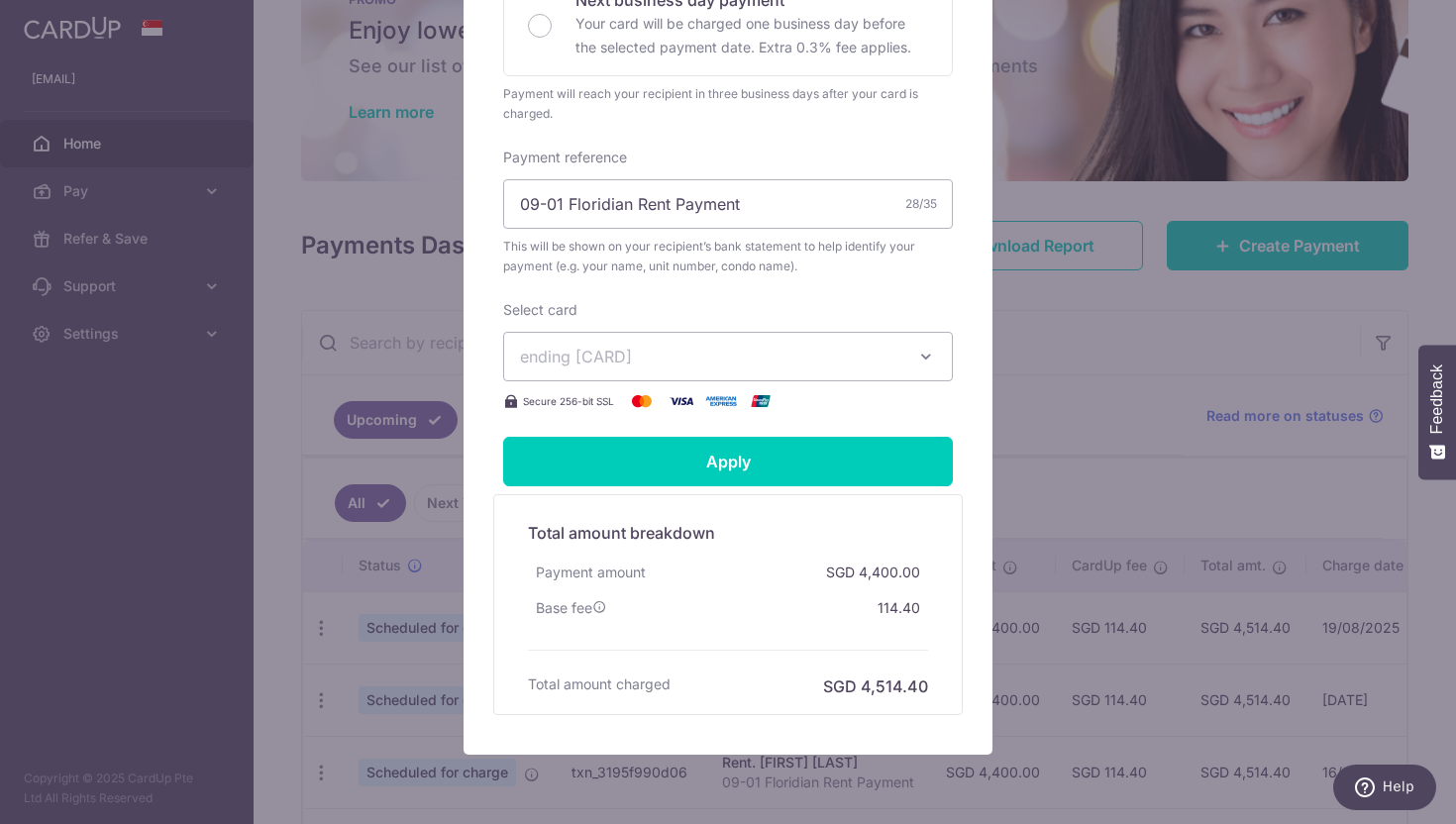 scroll, scrollTop: 562, scrollLeft: 0, axis: vertical 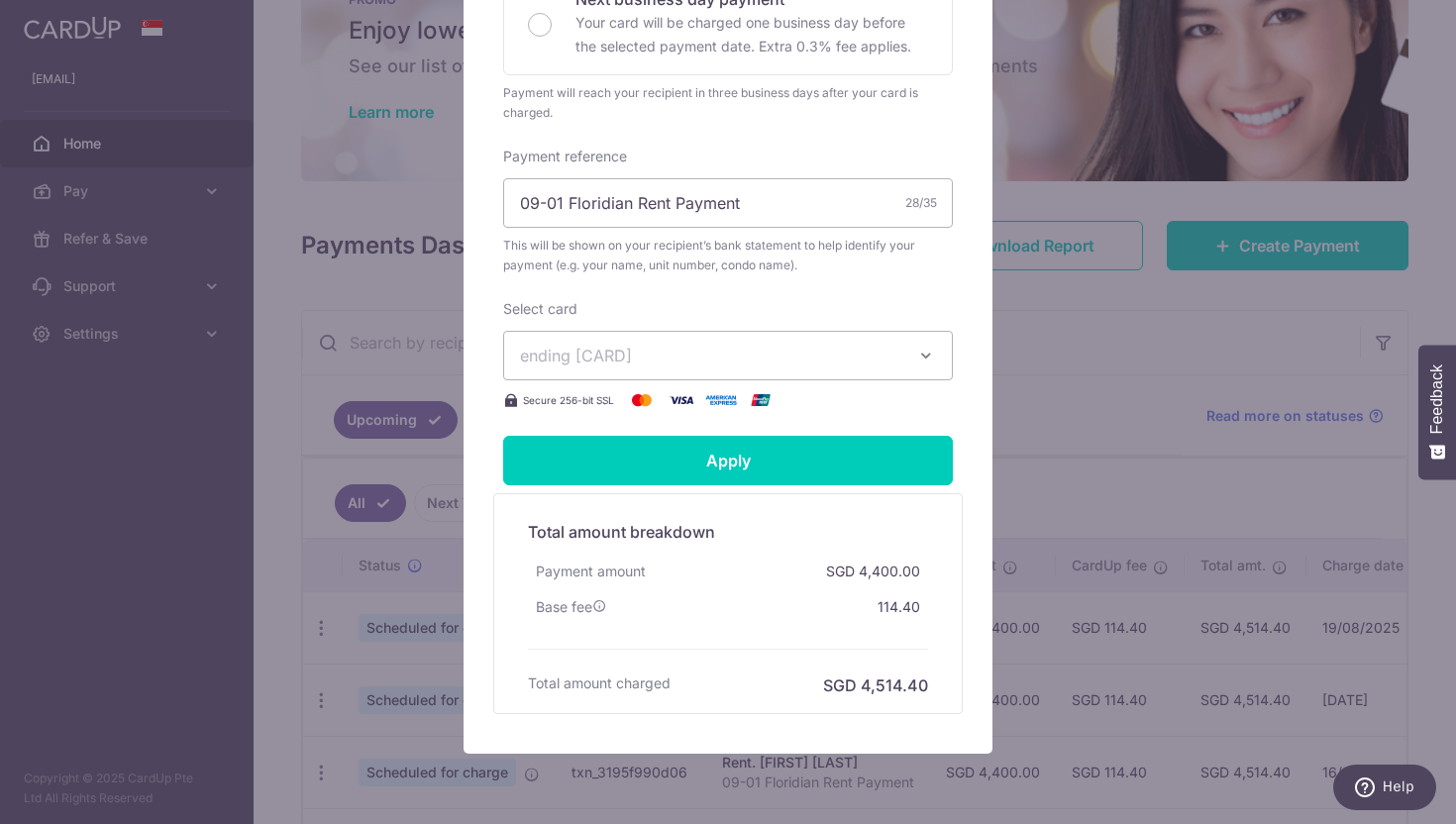 click on "ending 3864" at bounding box center (710, 356) 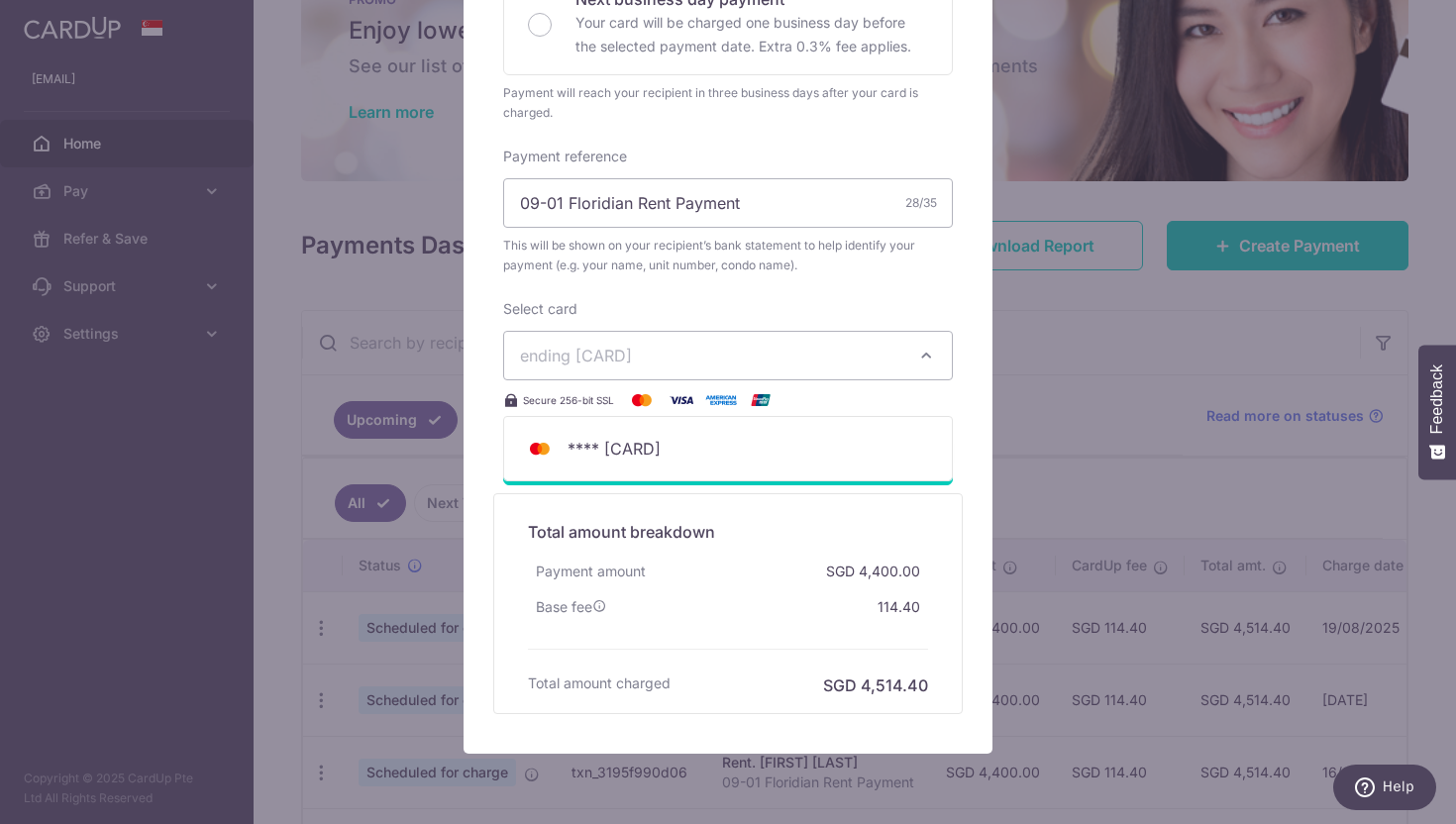 click on "ending 3864" at bounding box center [710, 356] 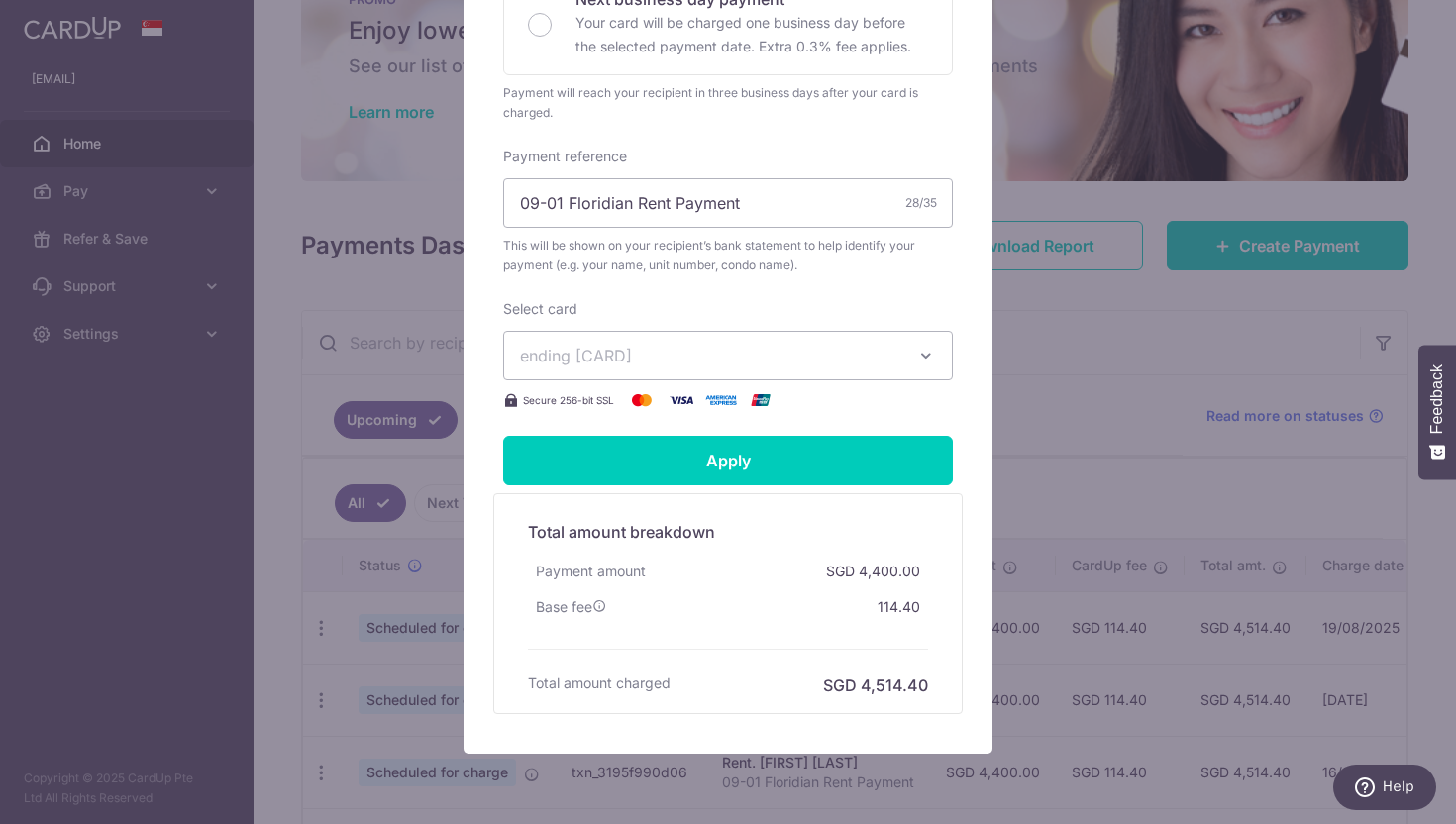 click on "ending 3864" at bounding box center [710, 356] 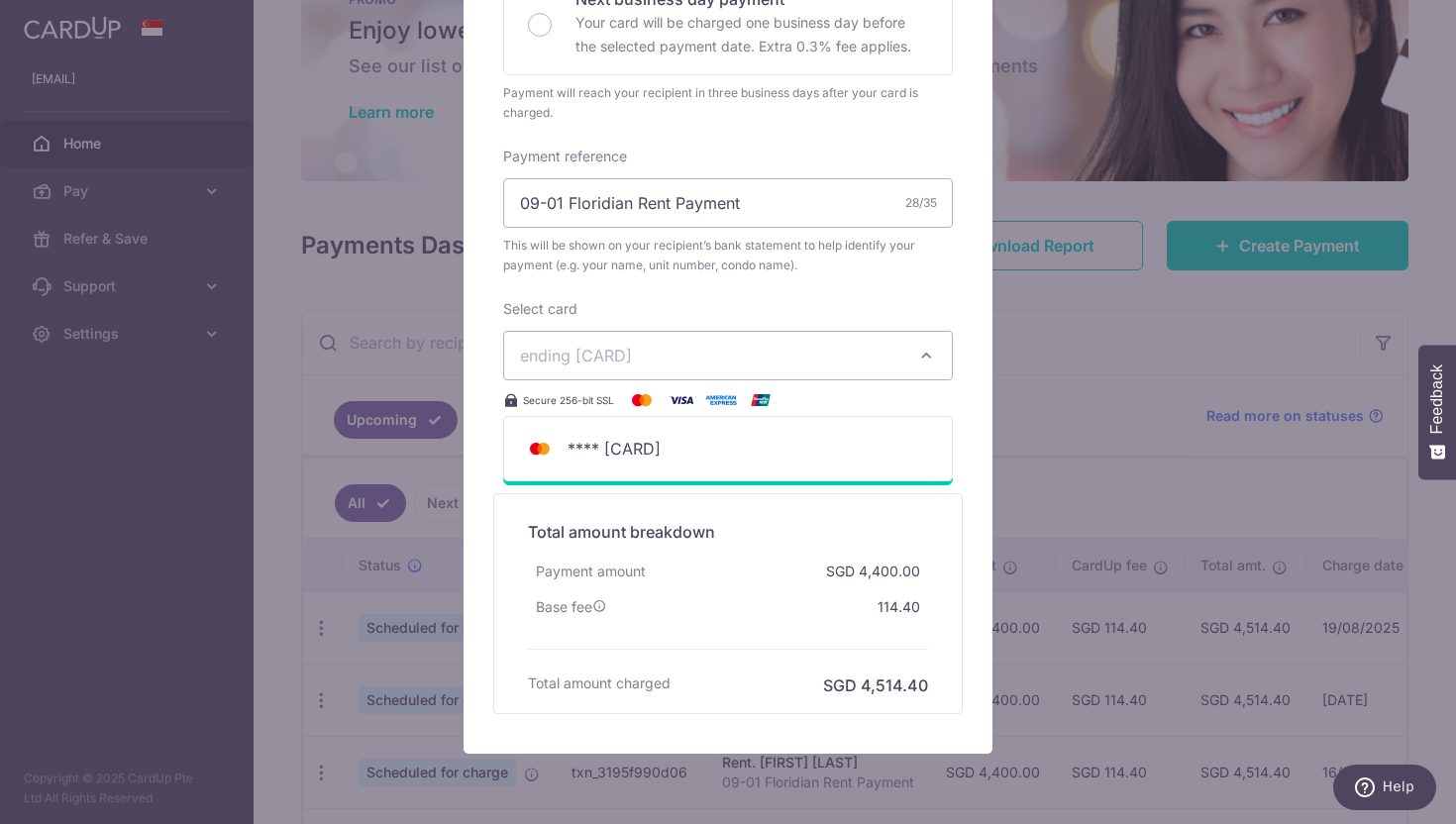 click on "ending 3864" at bounding box center (710, 356) 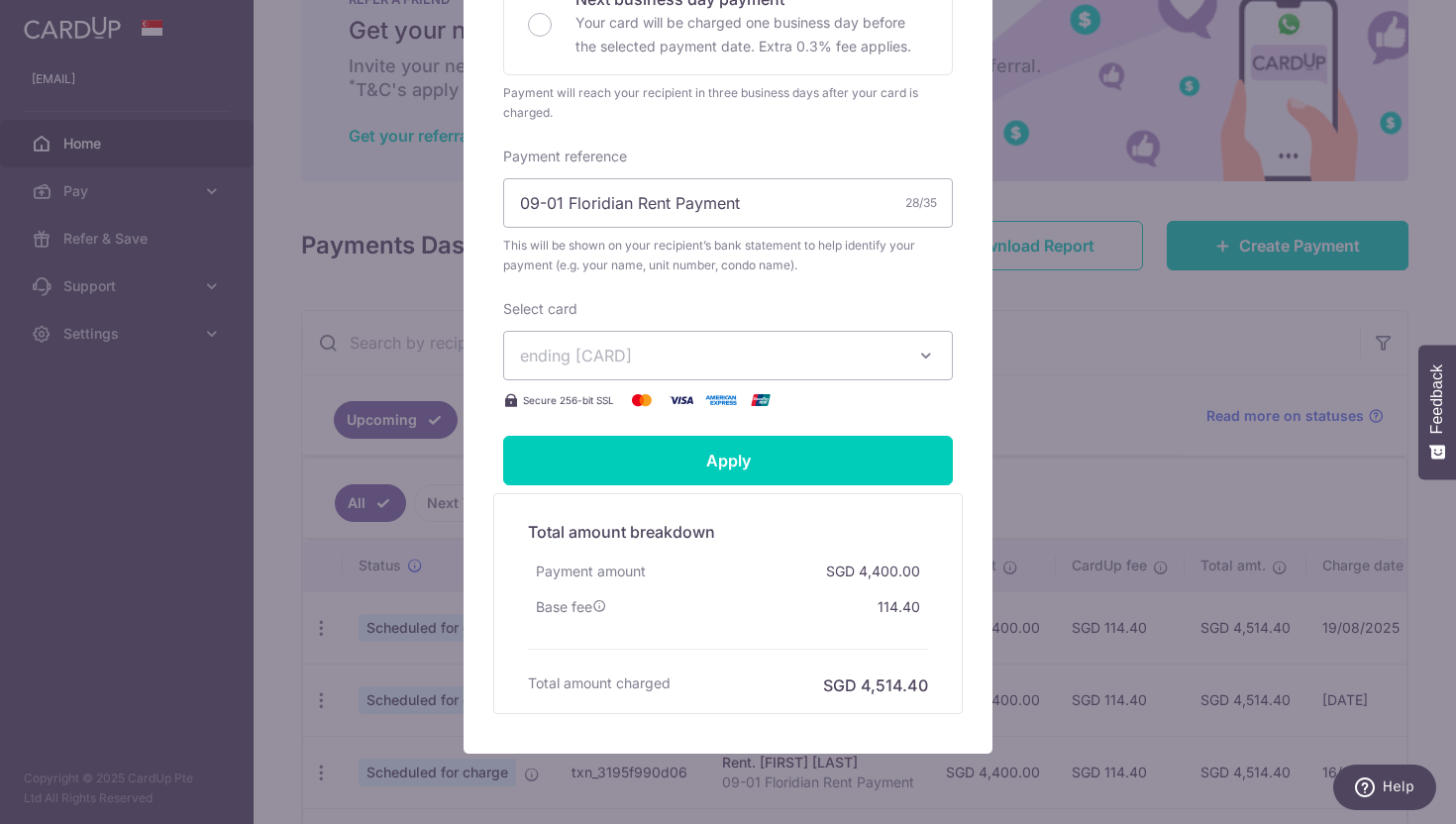click on "Edit payment
By clicking apply,  you will make changes to all  11  payments to  Chang Suet Yeng, Maple  scheduled from
22/08/2025 to 22/06/2026 .
By clicking below, you confirm you are editing this payment to  Chang Suet Yeng, Maple  on
22/08/2025 ." at bounding box center (728, 412) 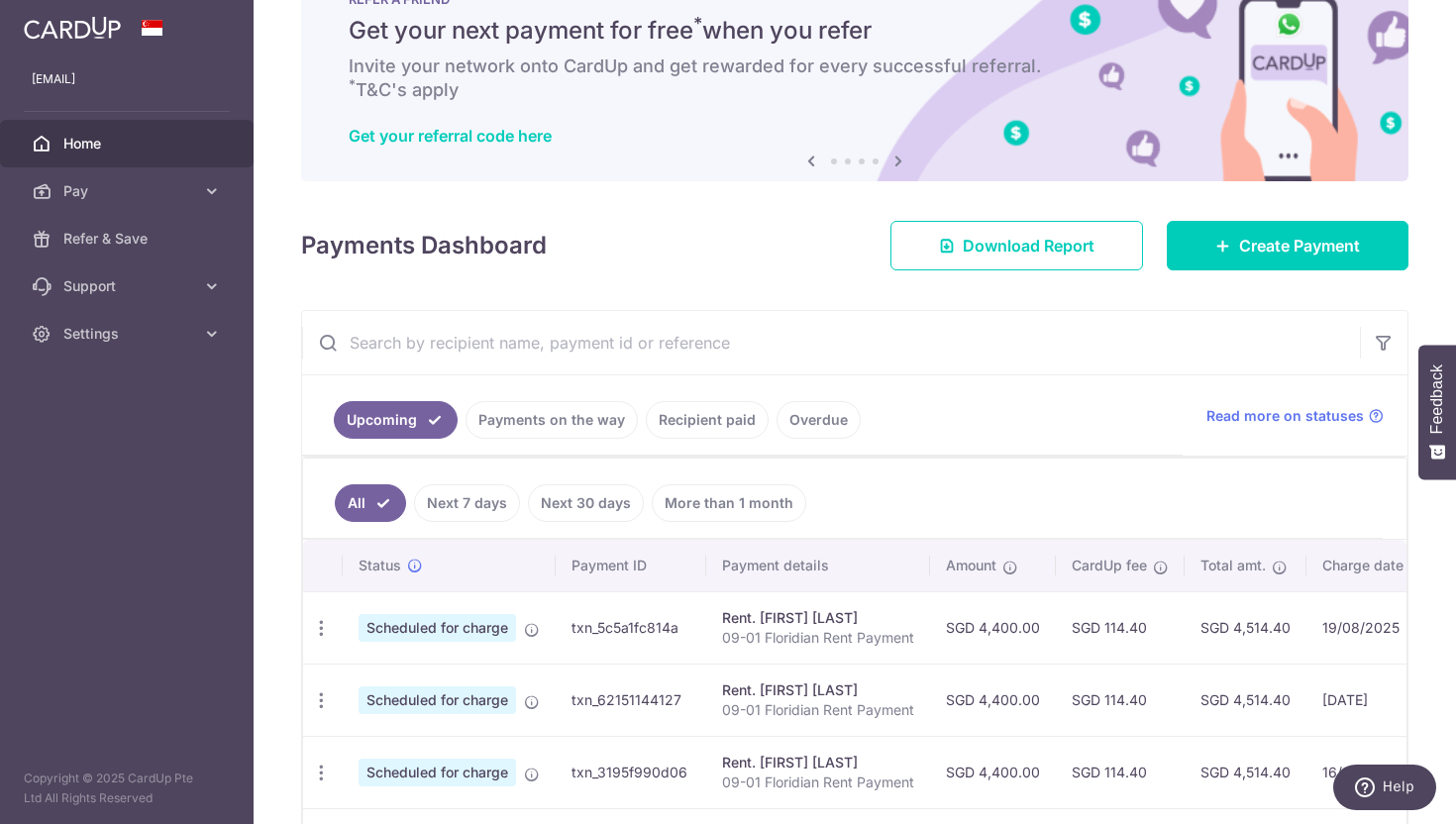 scroll, scrollTop: 0, scrollLeft: 0, axis: both 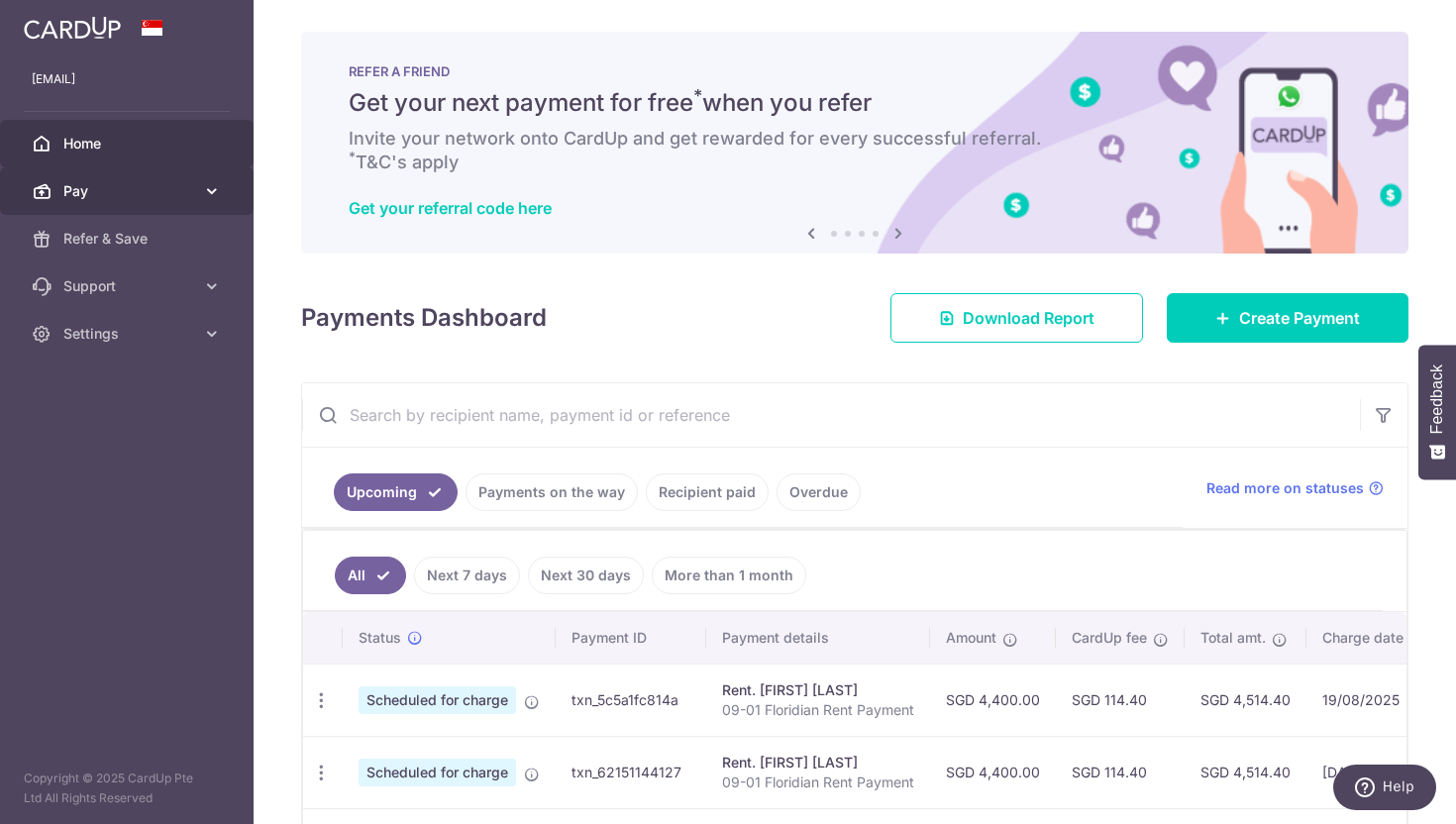 click on "Pay" at bounding box center [129, 191] 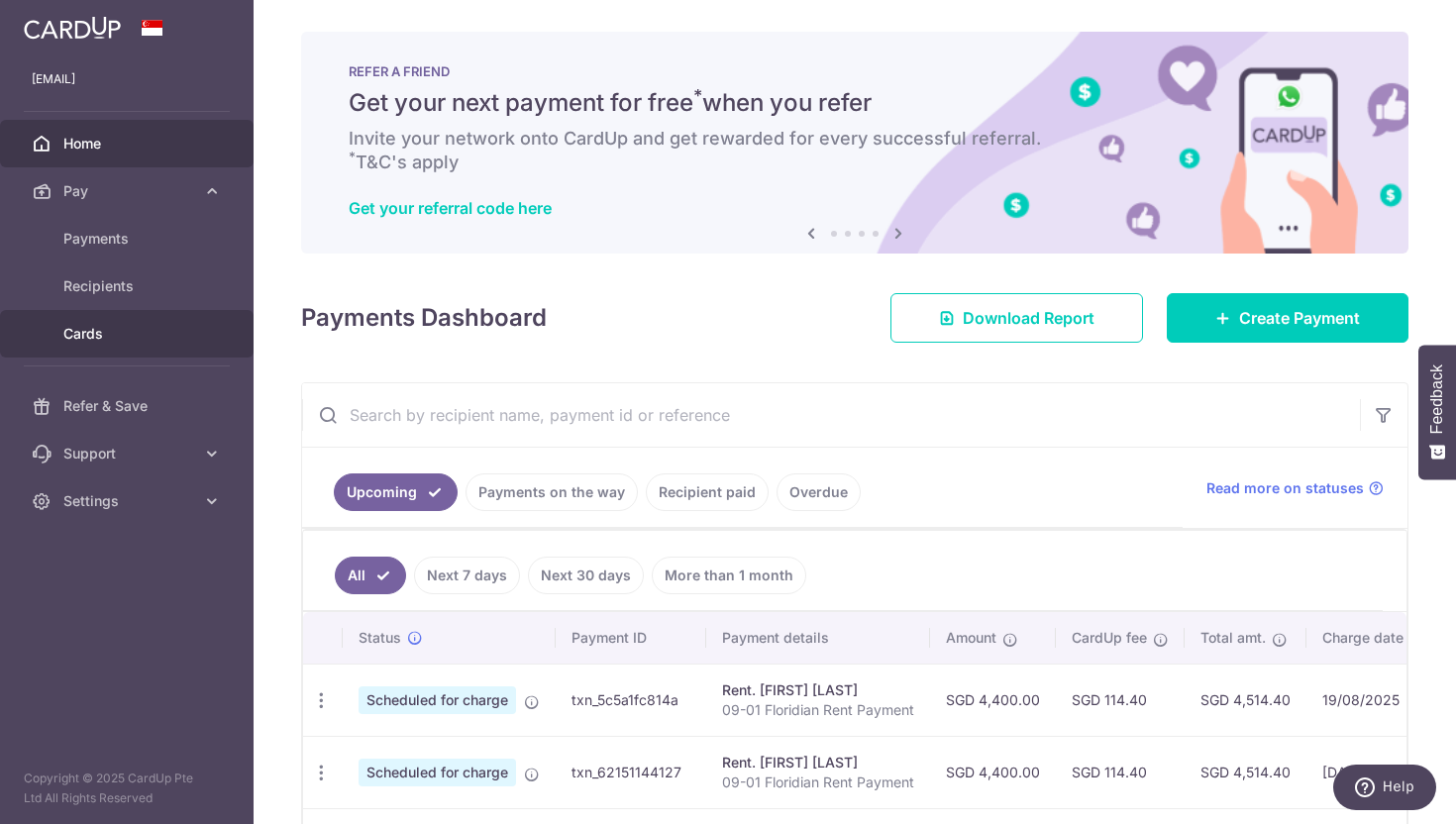 click on "Cards" at bounding box center [129, 334] 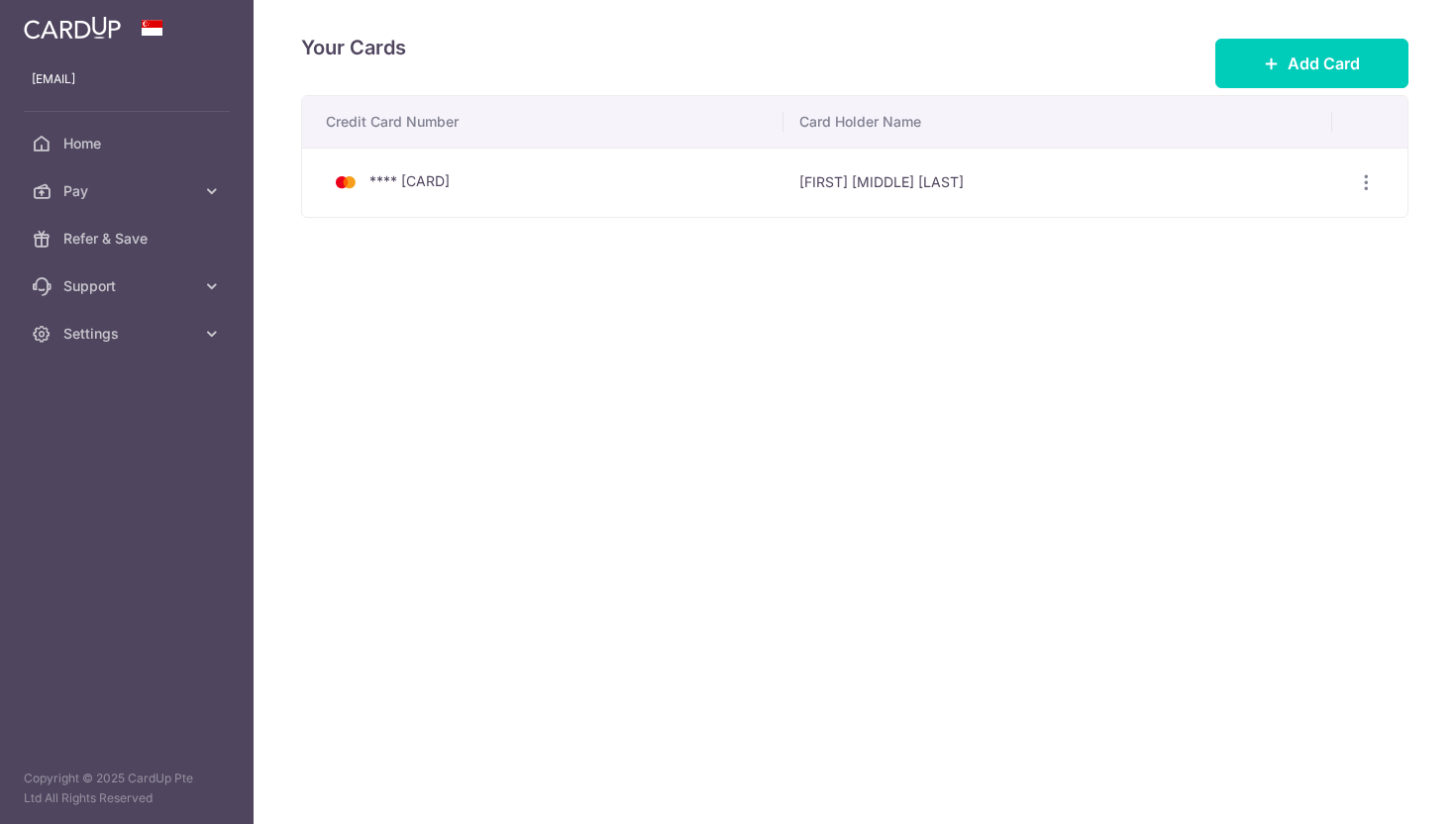 scroll, scrollTop: 0, scrollLeft: 0, axis: both 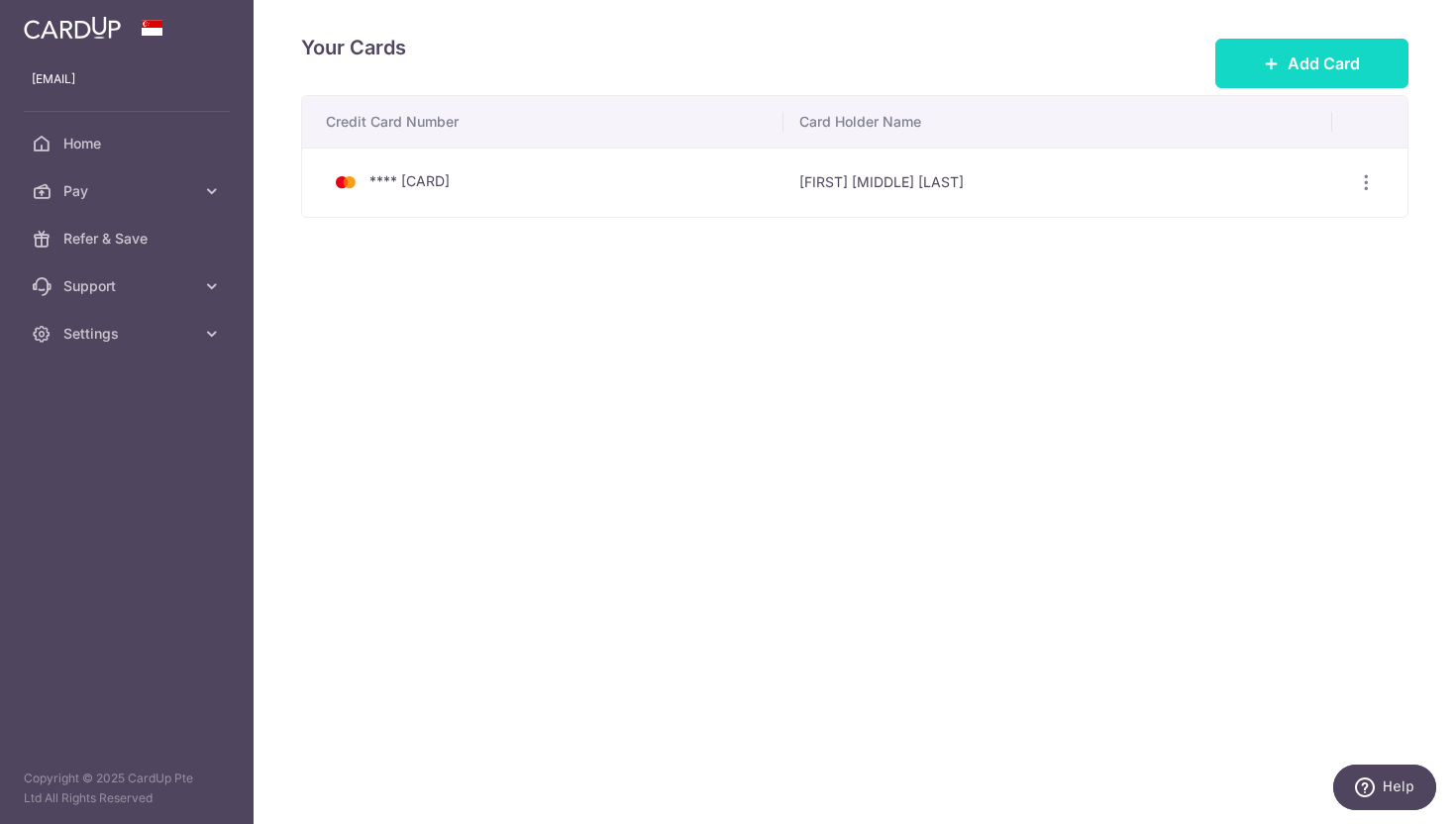 click on "Add Card" at bounding box center [1311, 63] 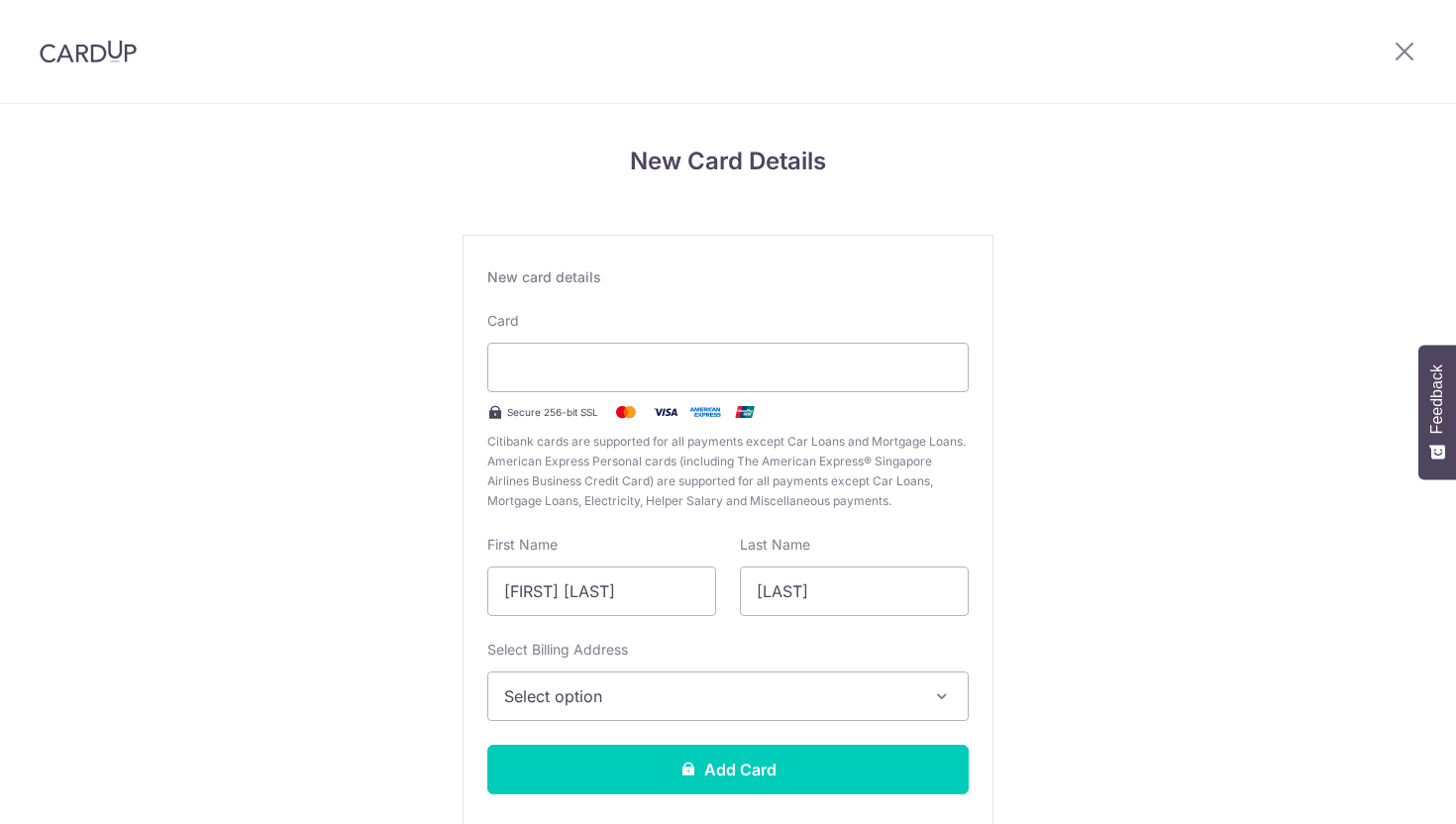 scroll, scrollTop: 0, scrollLeft: 0, axis: both 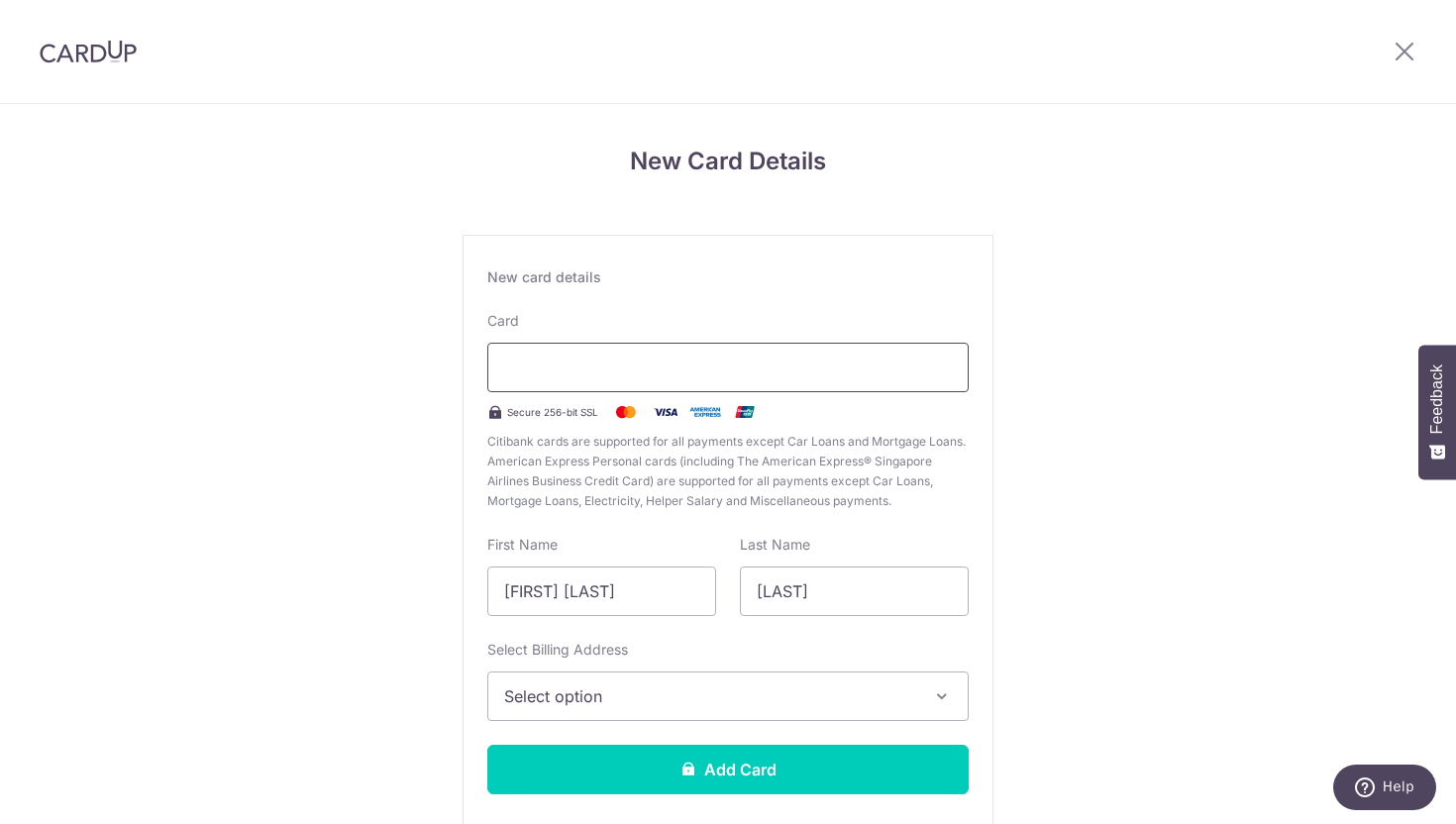 click at bounding box center (728, 367) 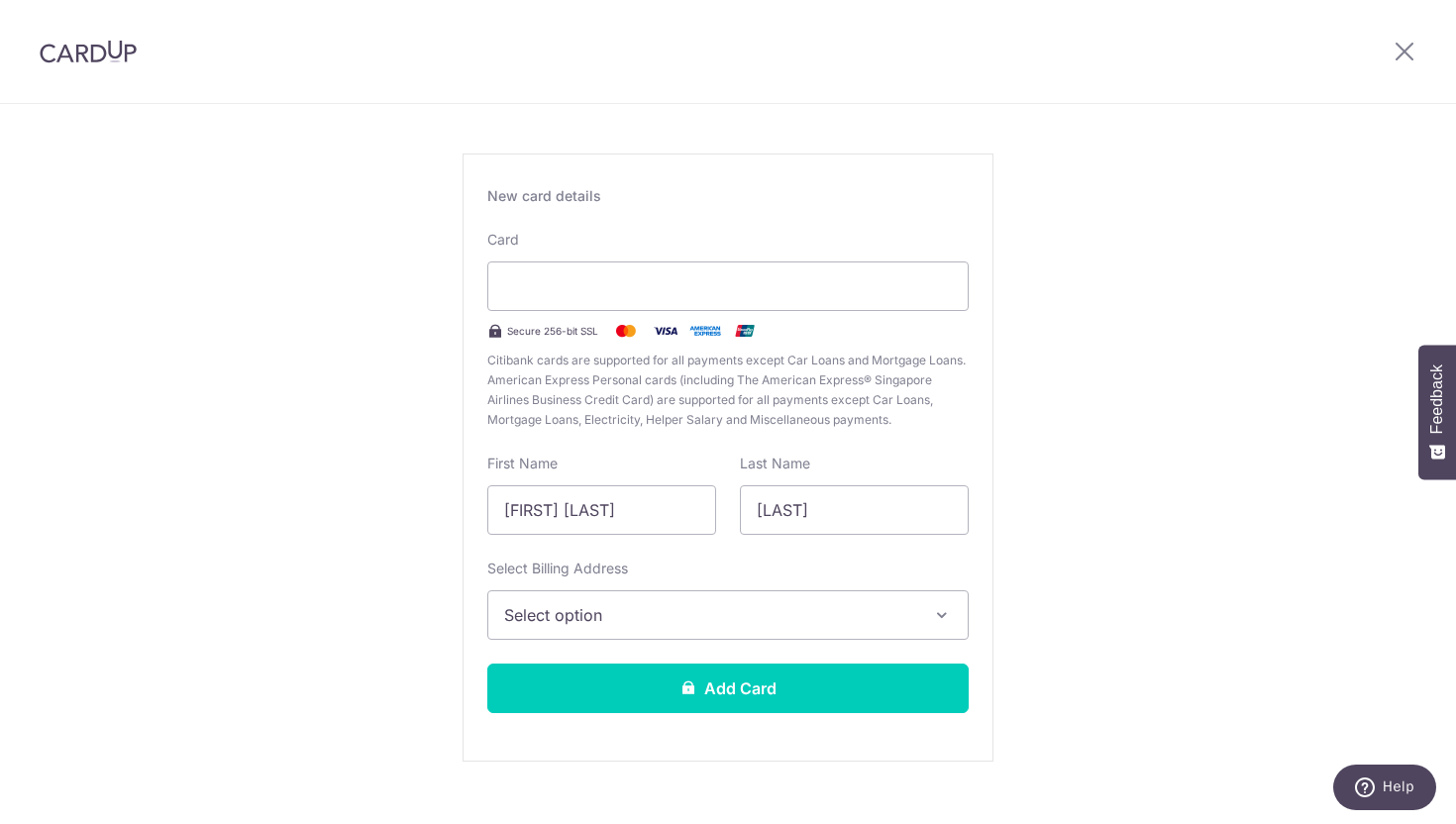 scroll, scrollTop: 84, scrollLeft: 0, axis: vertical 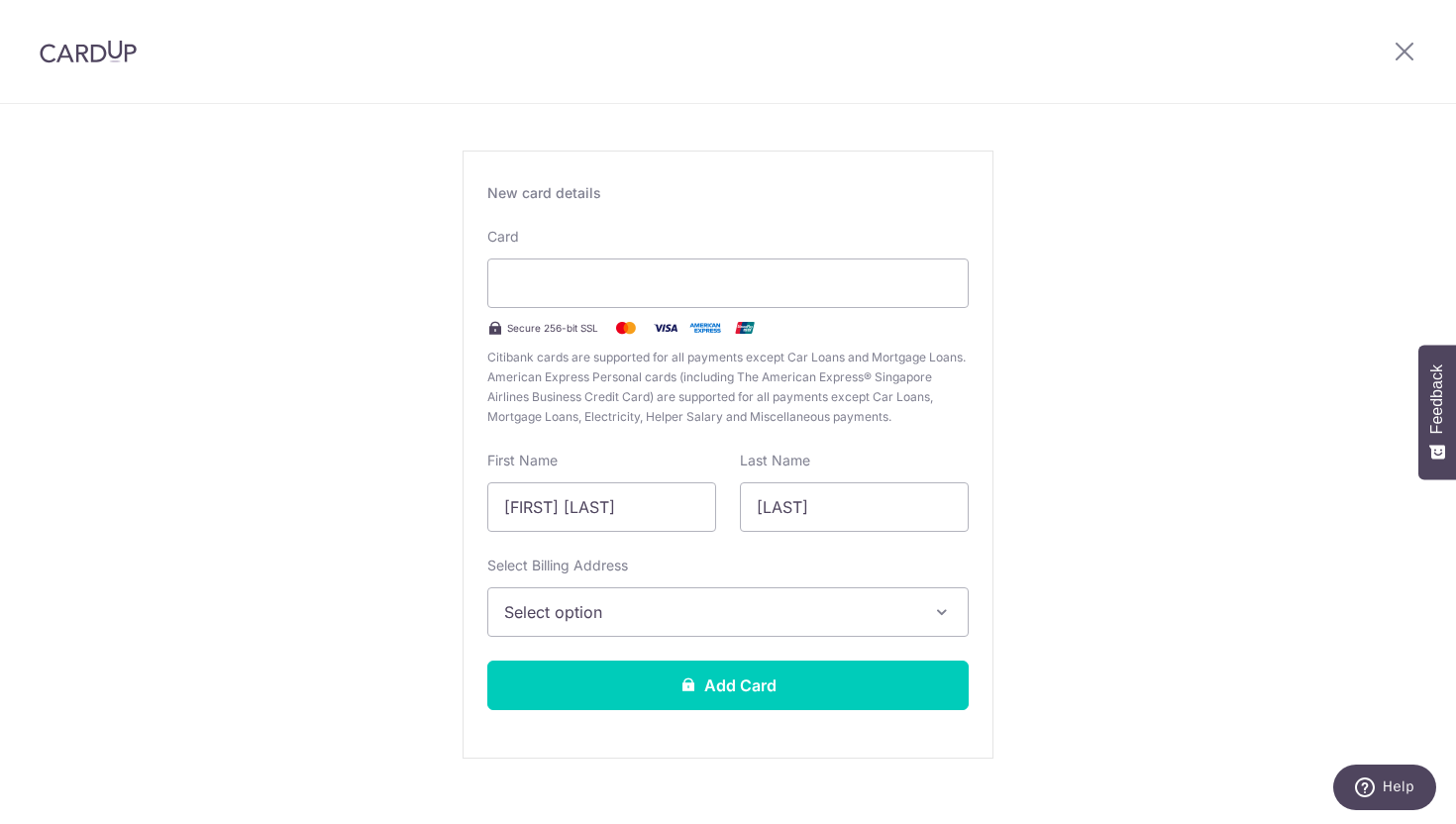 click on "Select option" at bounding box center [710, 612] 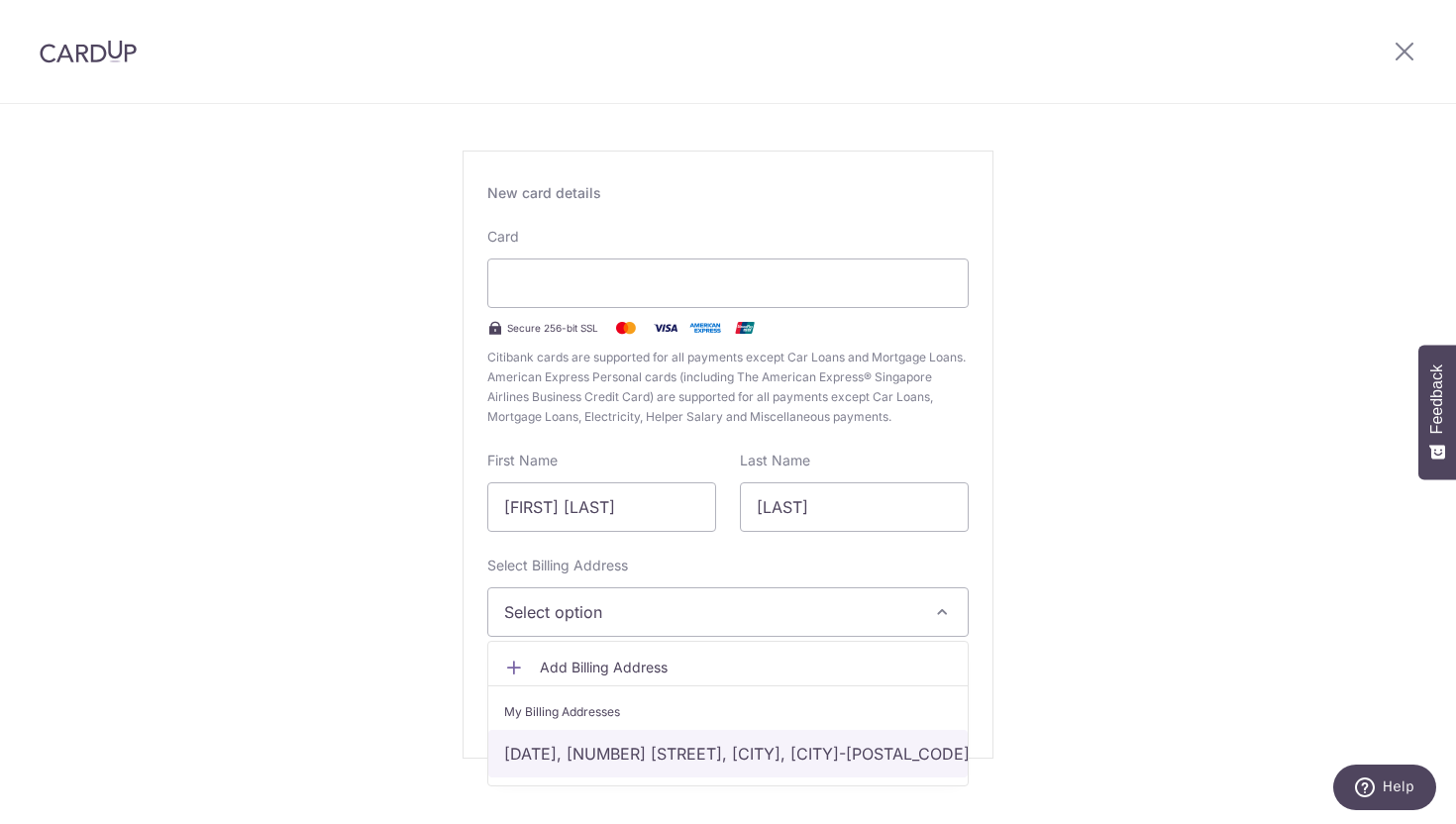 click on "09-01, 965 Bukit Timah Road, Singapore, Singapore-589662" at bounding box center [728, 754] 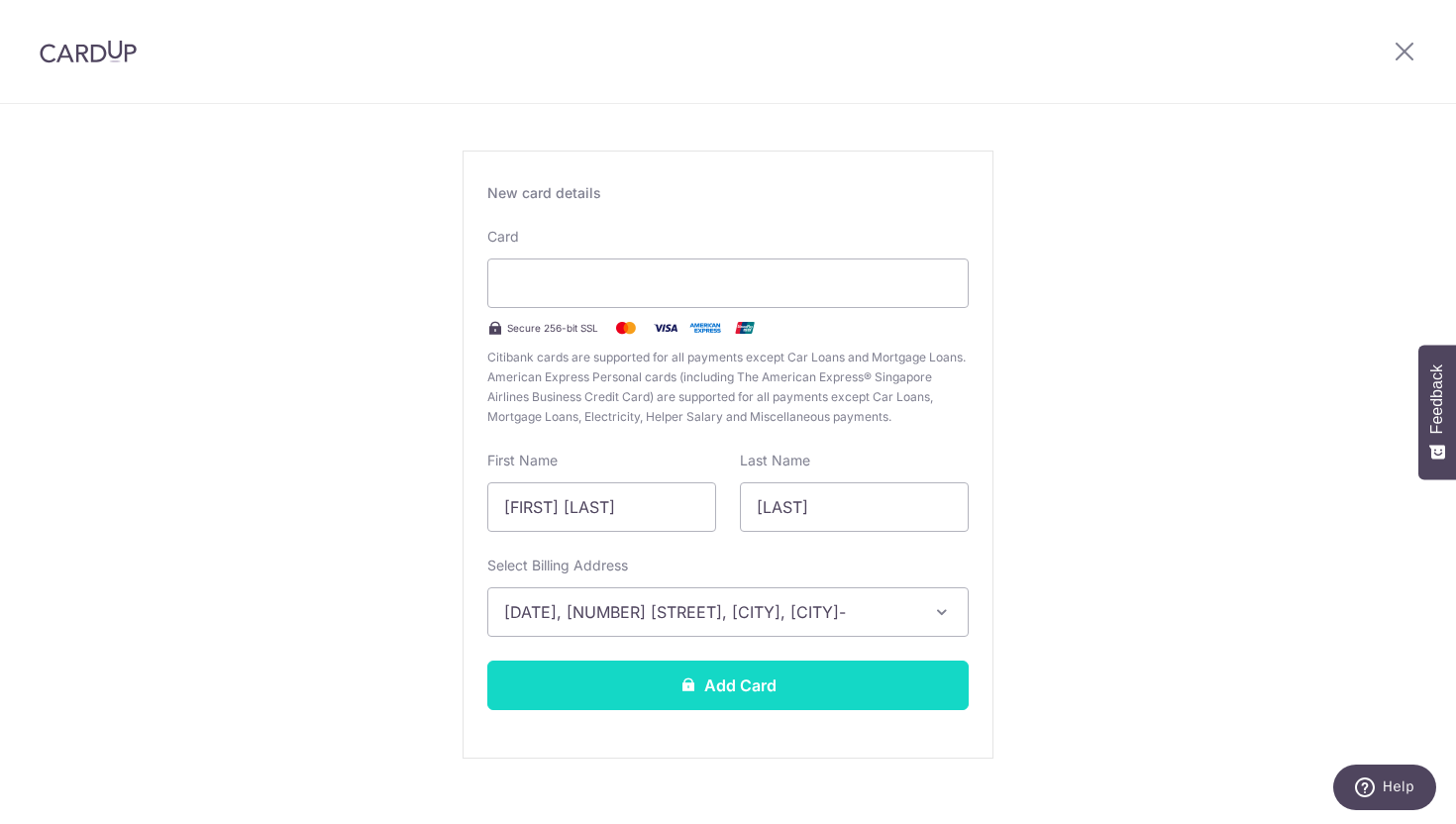 click on "Add Card" at bounding box center (728, 685) 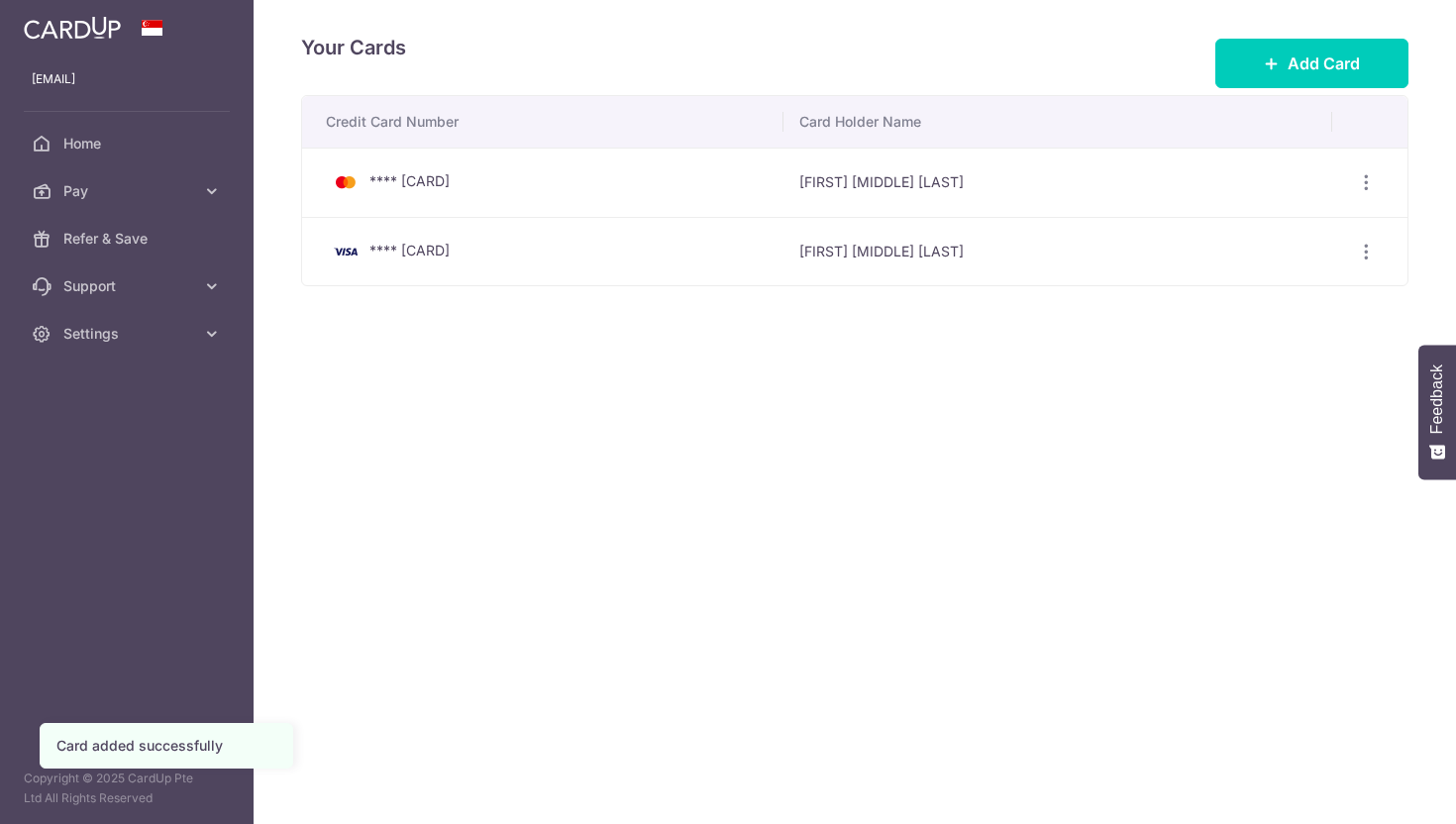 scroll, scrollTop: 0, scrollLeft: 0, axis: both 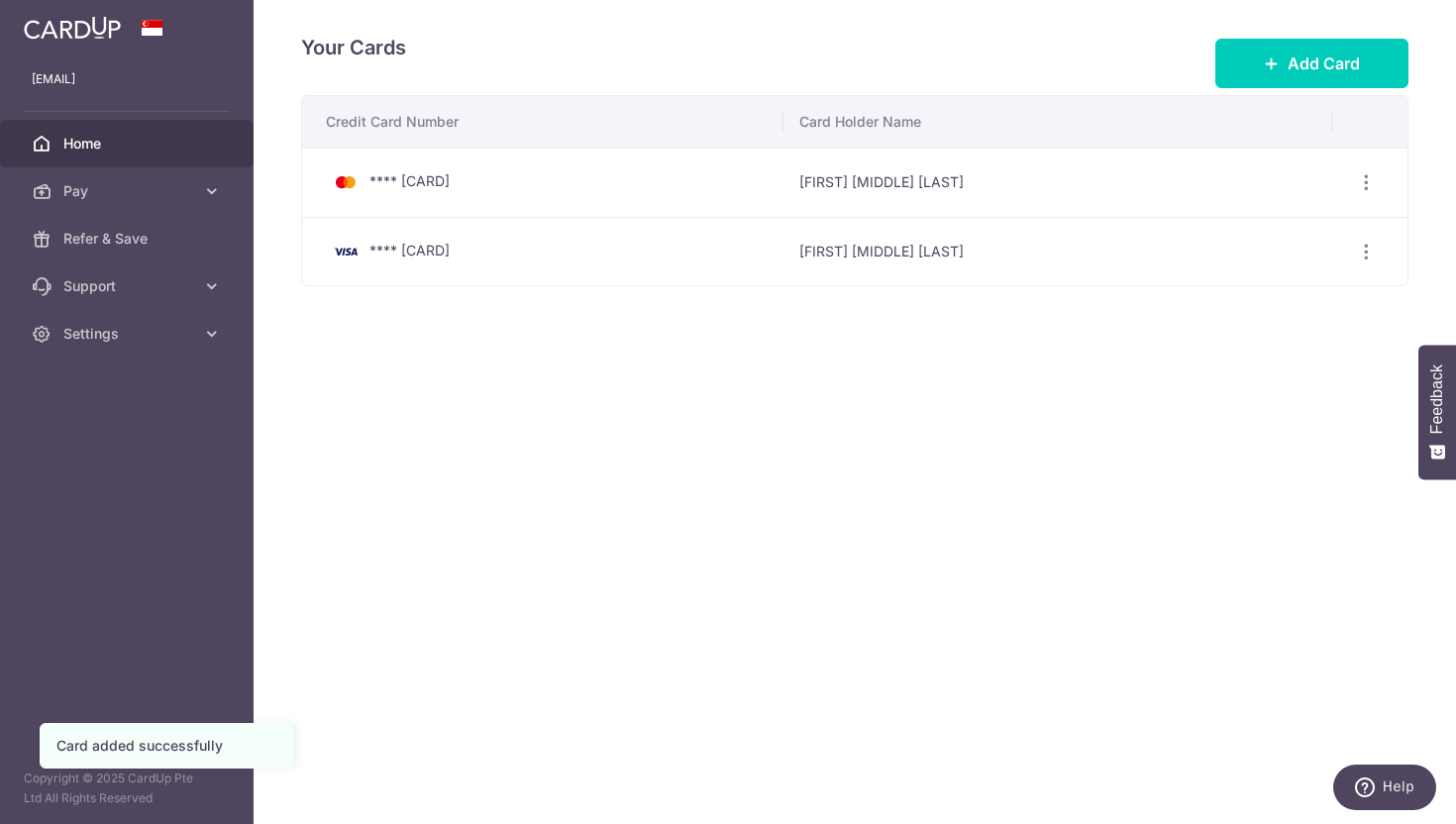 click on "Home" at bounding box center (127, 144) 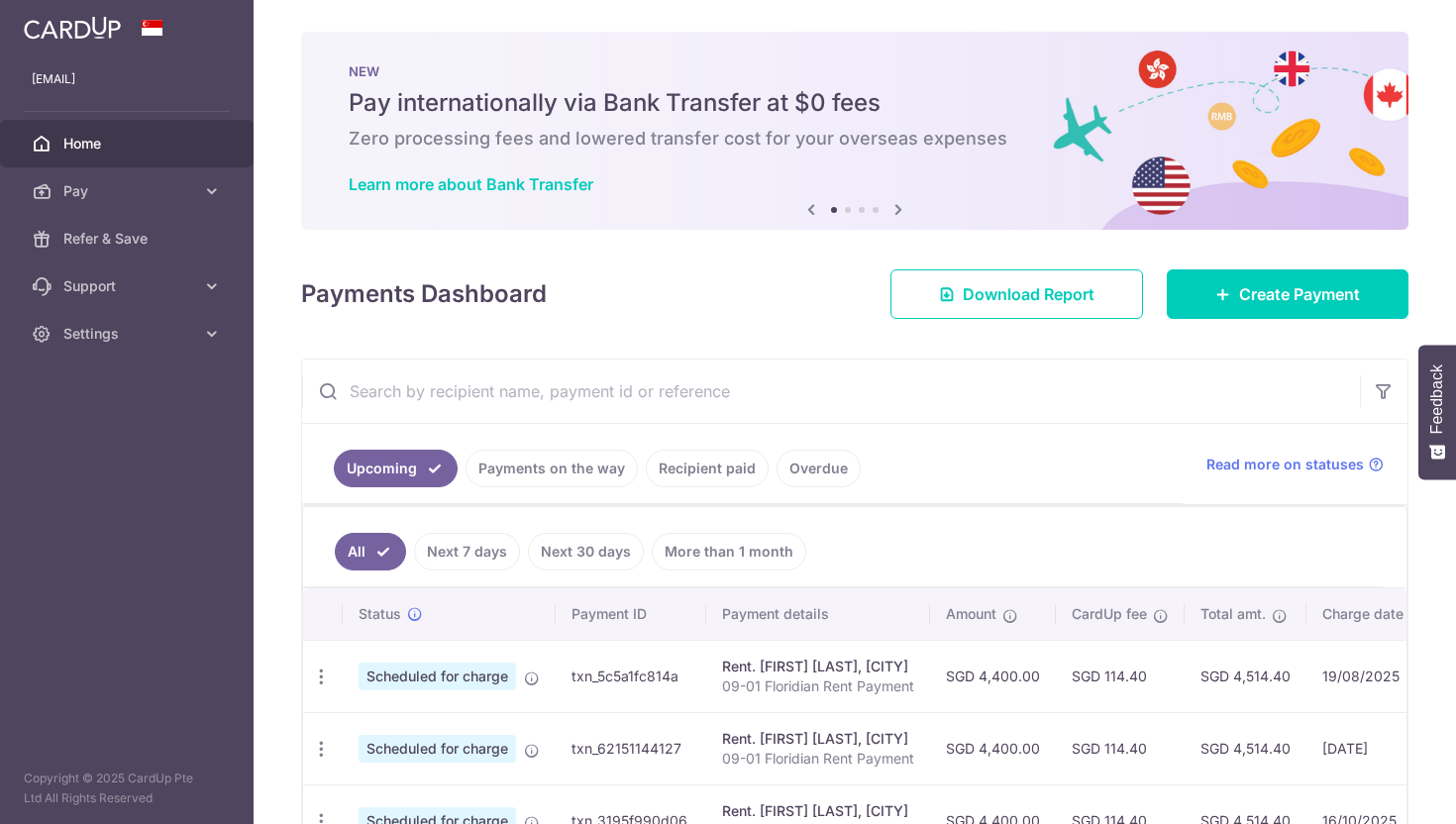 scroll, scrollTop: 0, scrollLeft: 0, axis: both 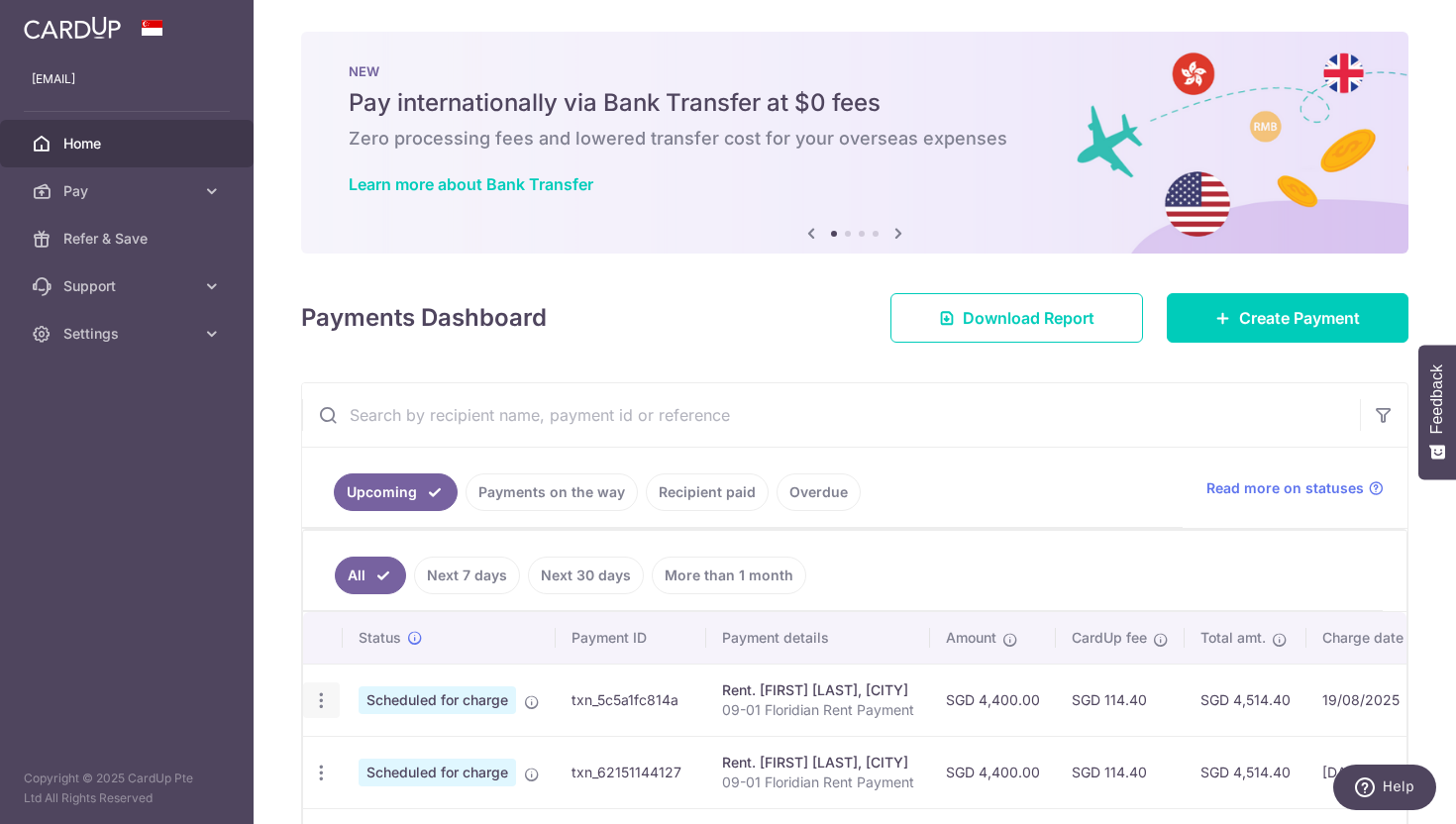click at bounding box center (321, 700) 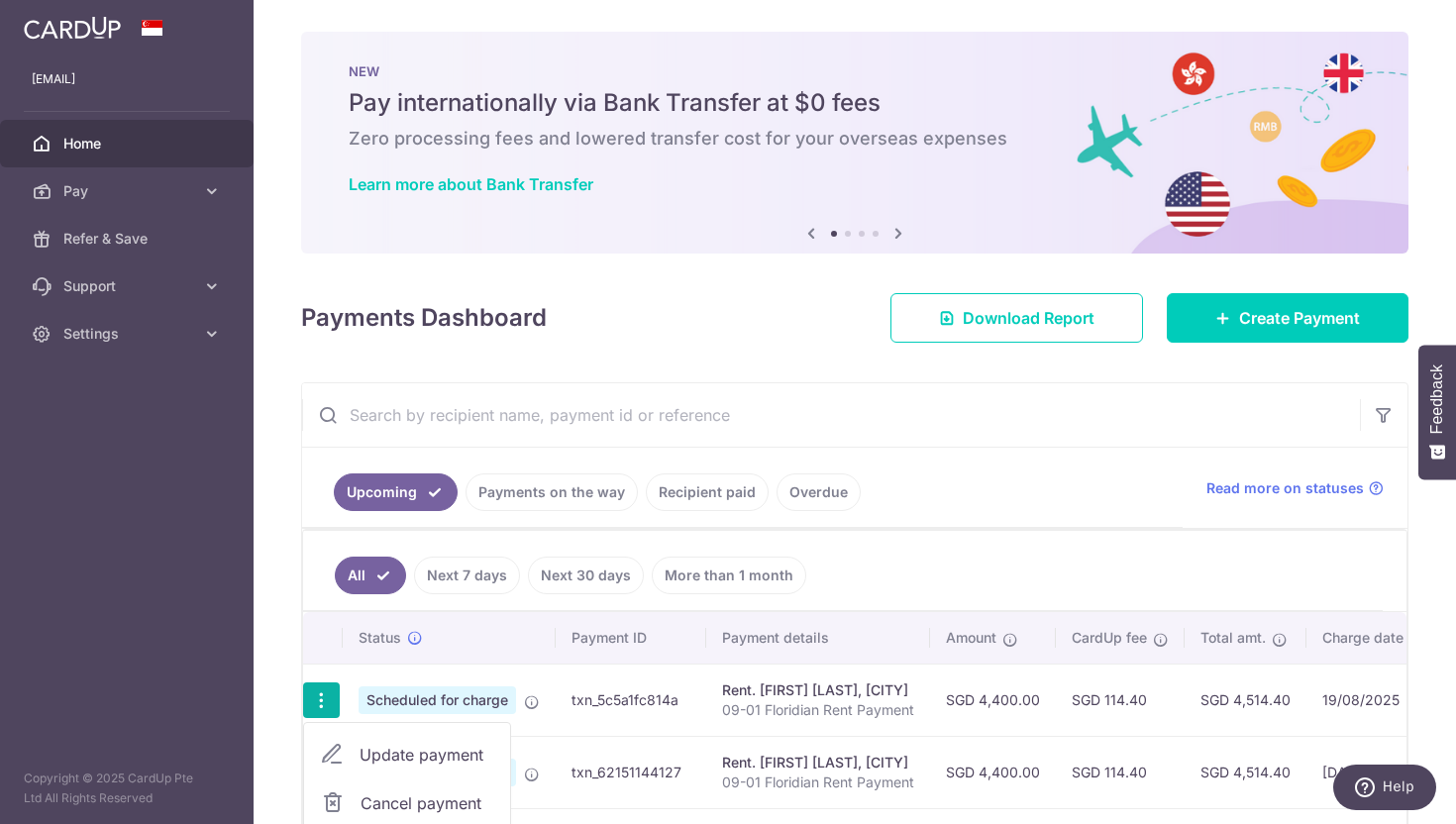 click on "Update payment" at bounding box center (427, 755) 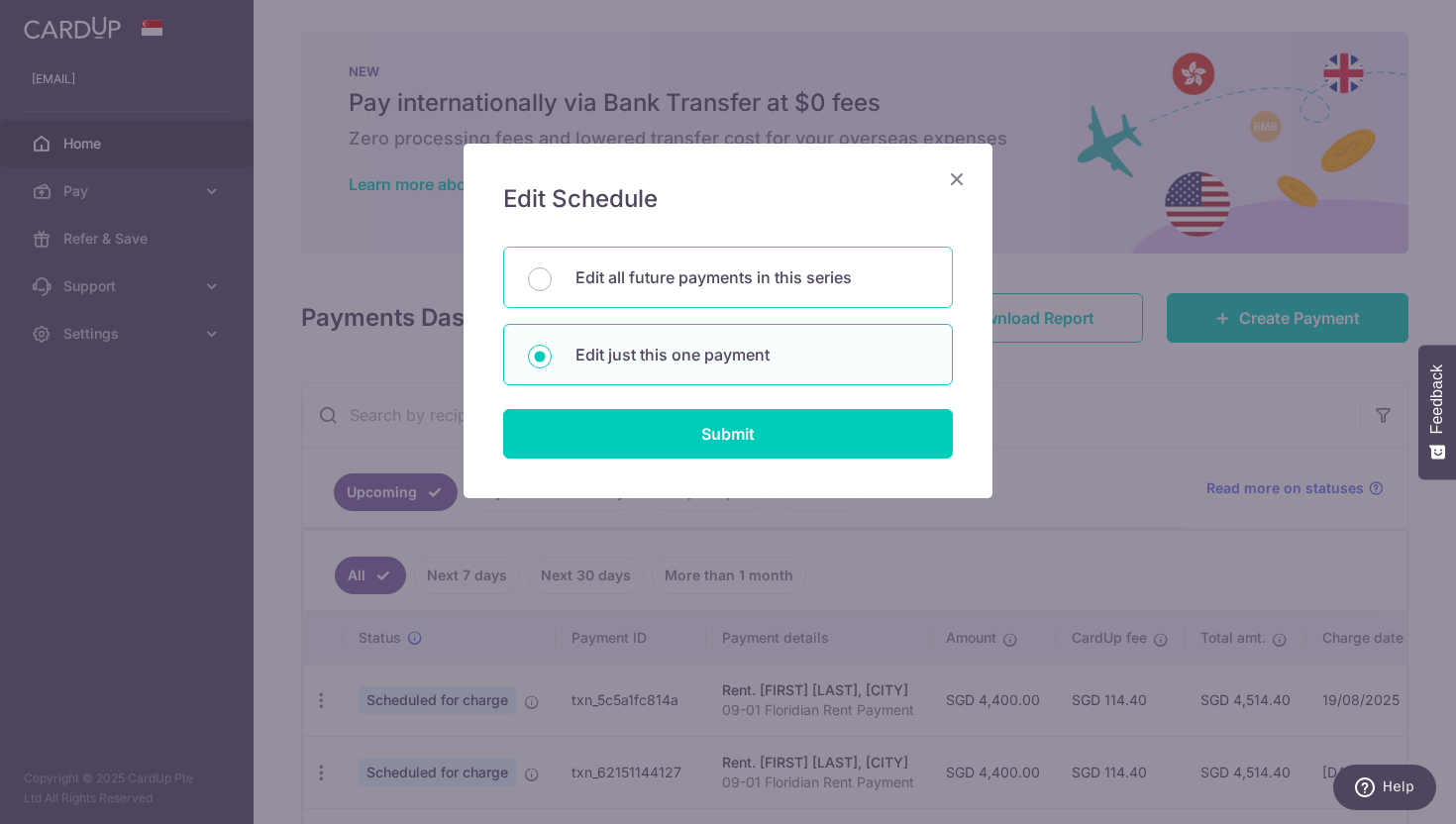 click on "Edit all future payments in this series" at bounding box center (752, 277) 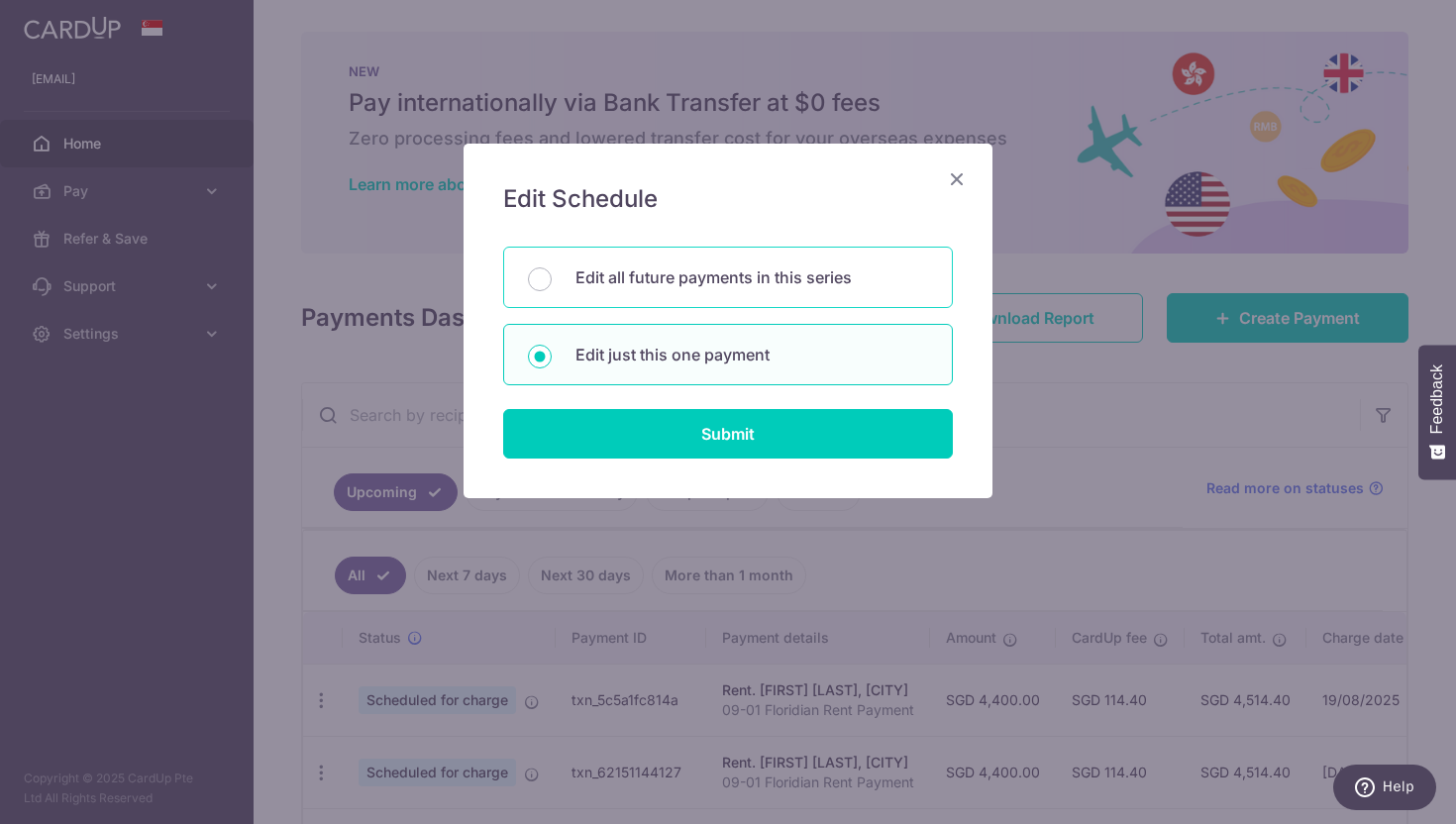 click on "Edit all future payments in this series" at bounding box center [540, 279] 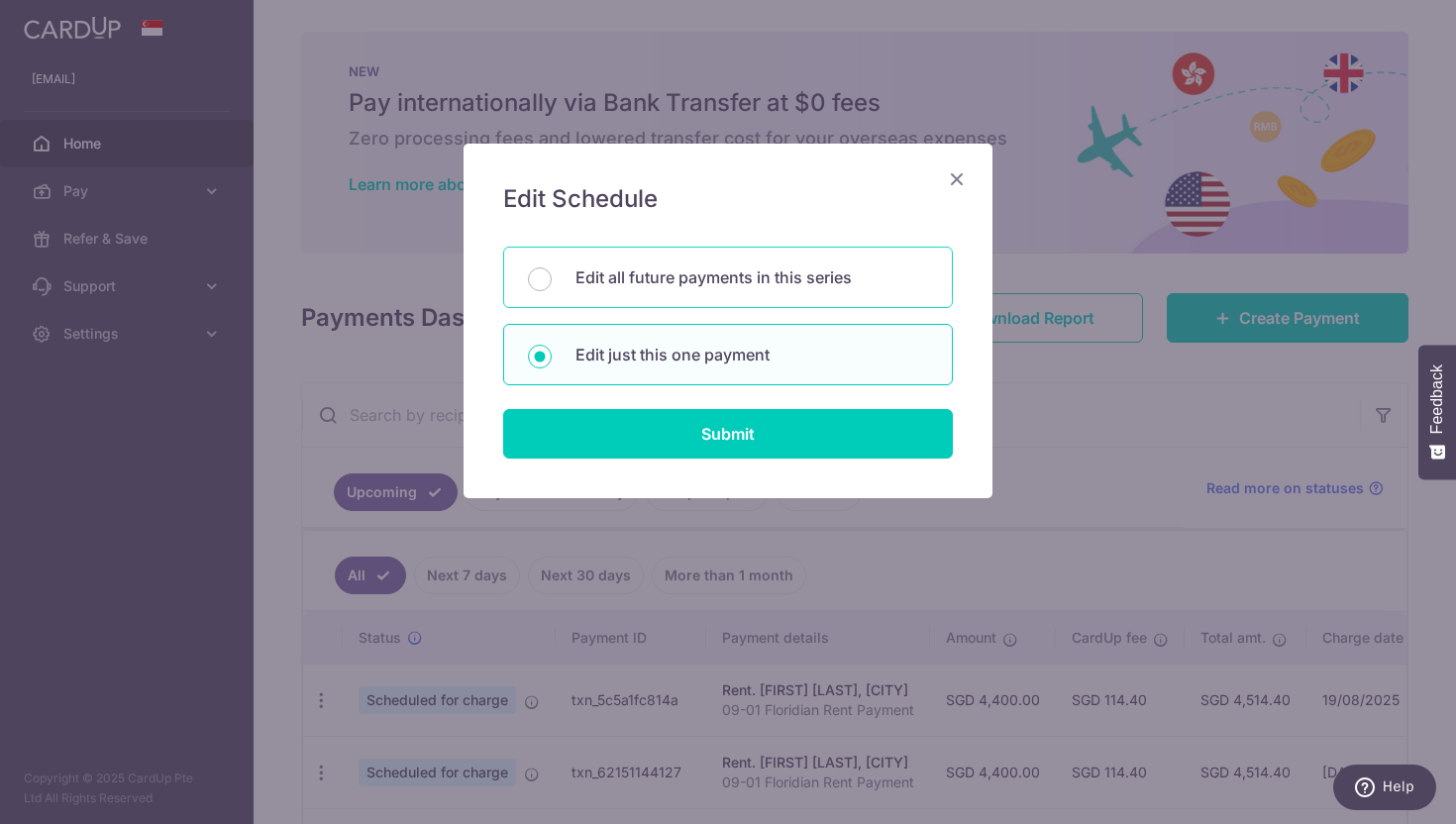 radio on "true" 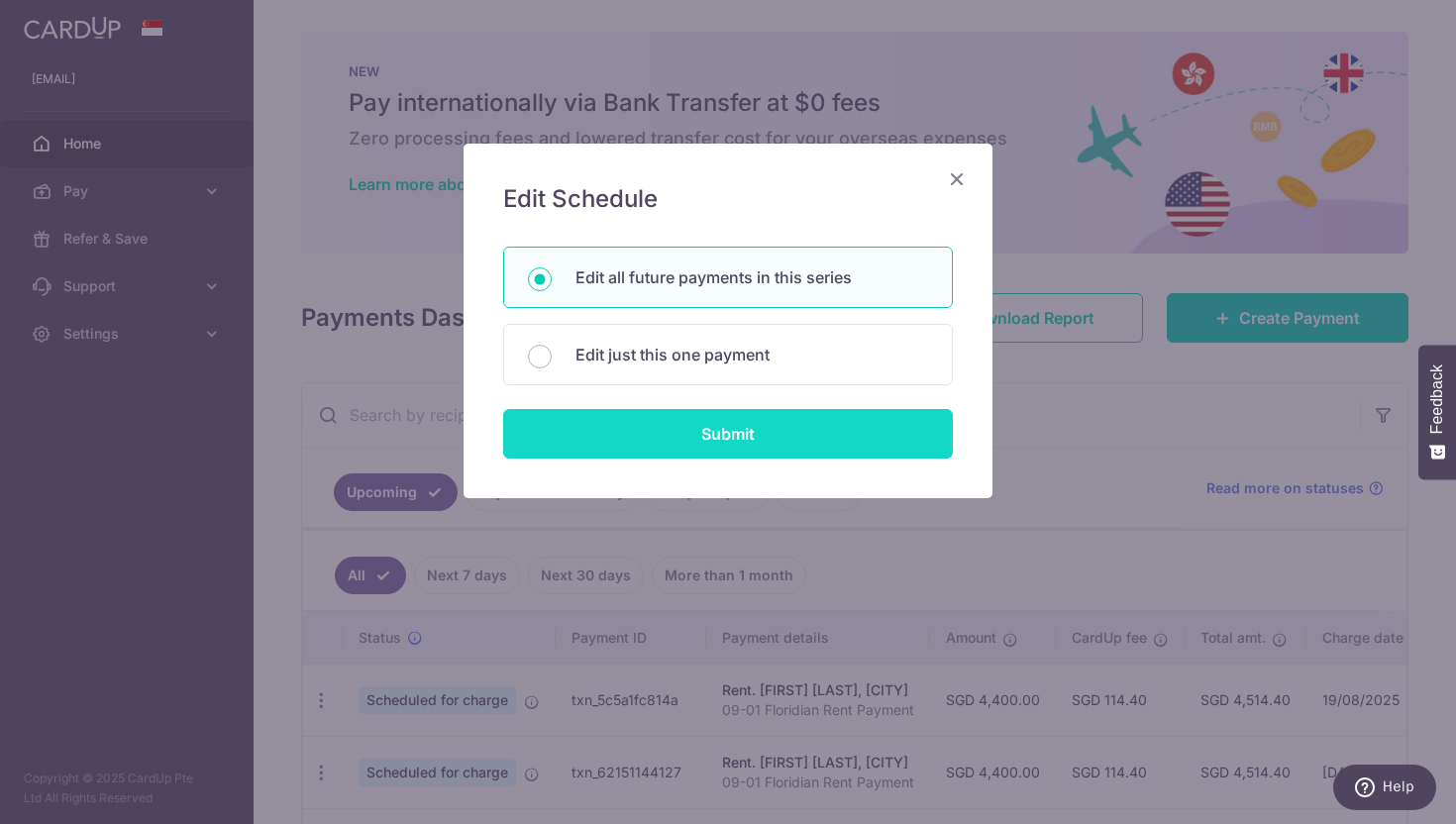 click on "Submit" at bounding box center (728, 434) 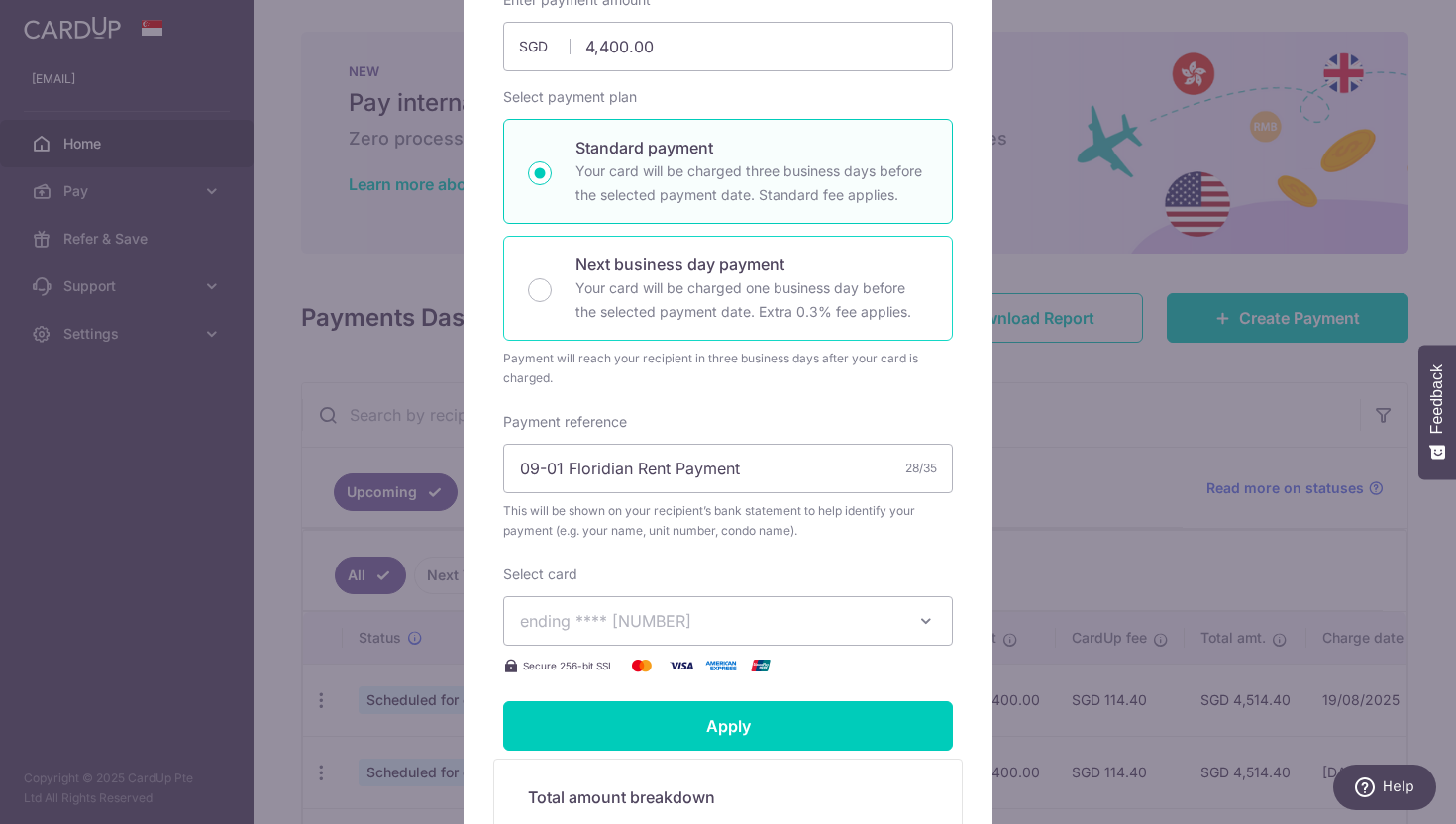 scroll, scrollTop: 309, scrollLeft: 0, axis: vertical 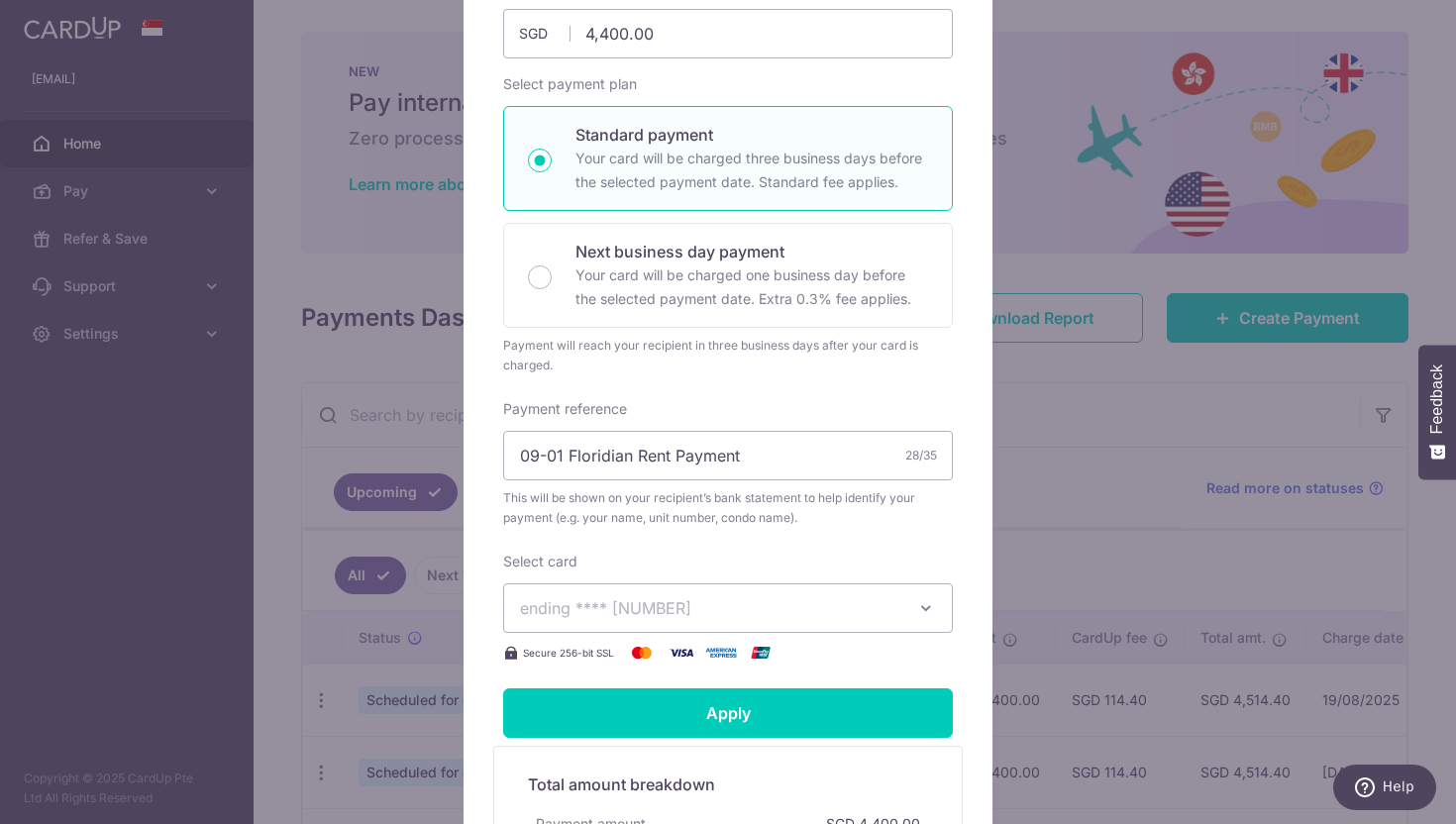 click on "ending 3864" at bounding box center (710, 608) 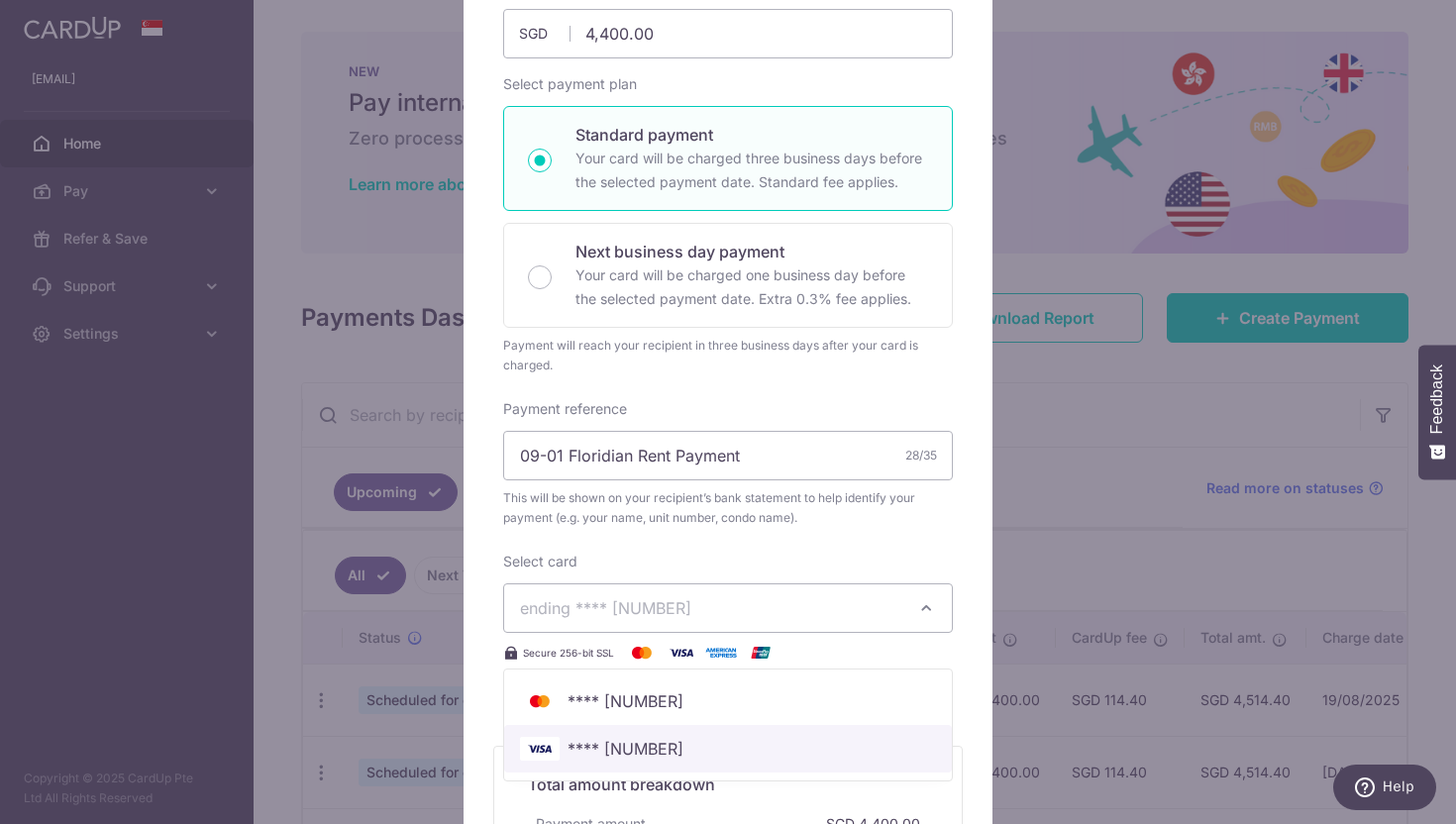 click on "**** [CREDIT_CARD]" at bounding box center [625, 749] 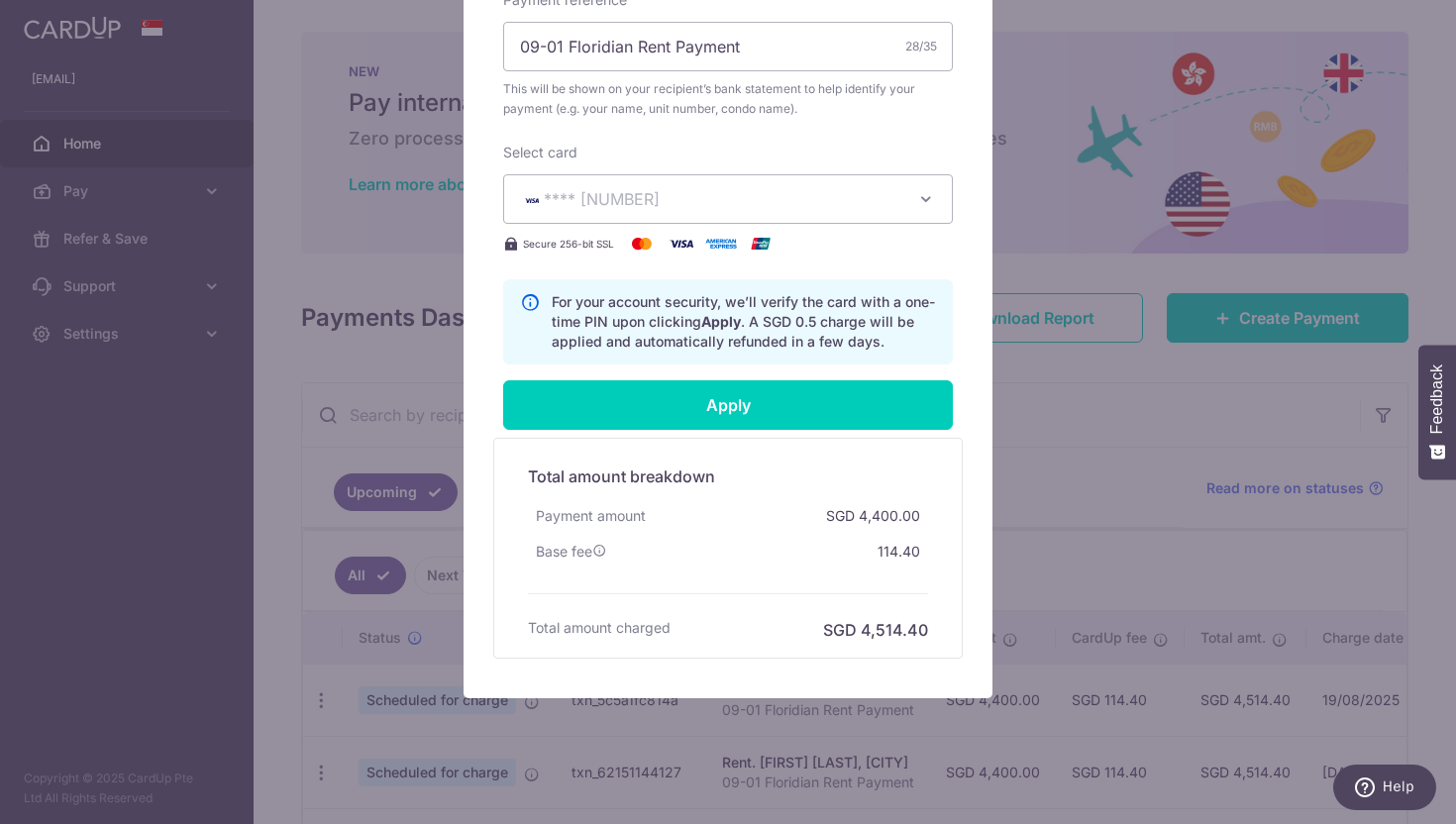 scroll, scrollTop: 741, scrollLeft: 0, axis: vertical 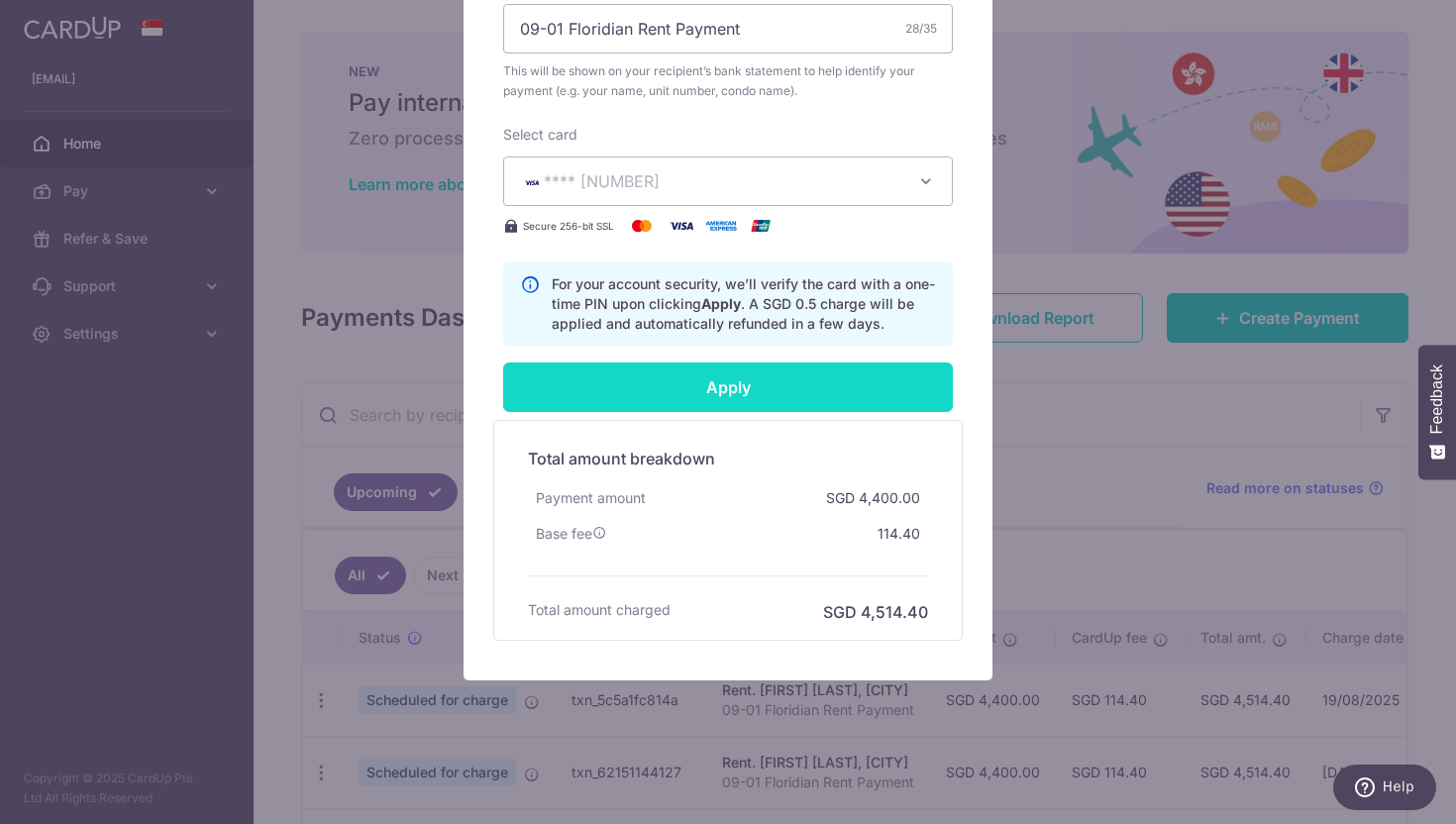 click on "Apply" at bounding box center (728, 387) 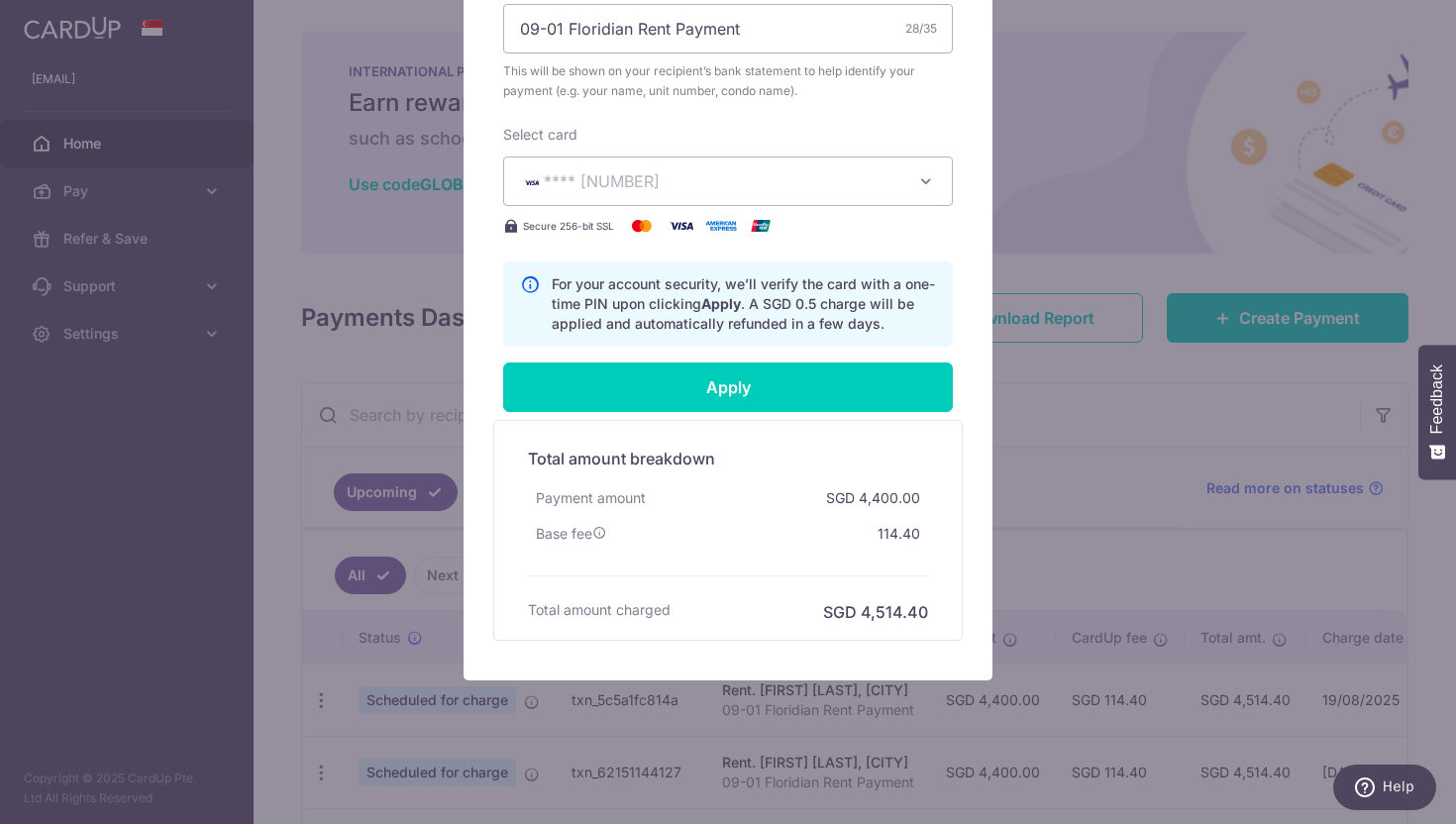 type on "Successfully Applied" 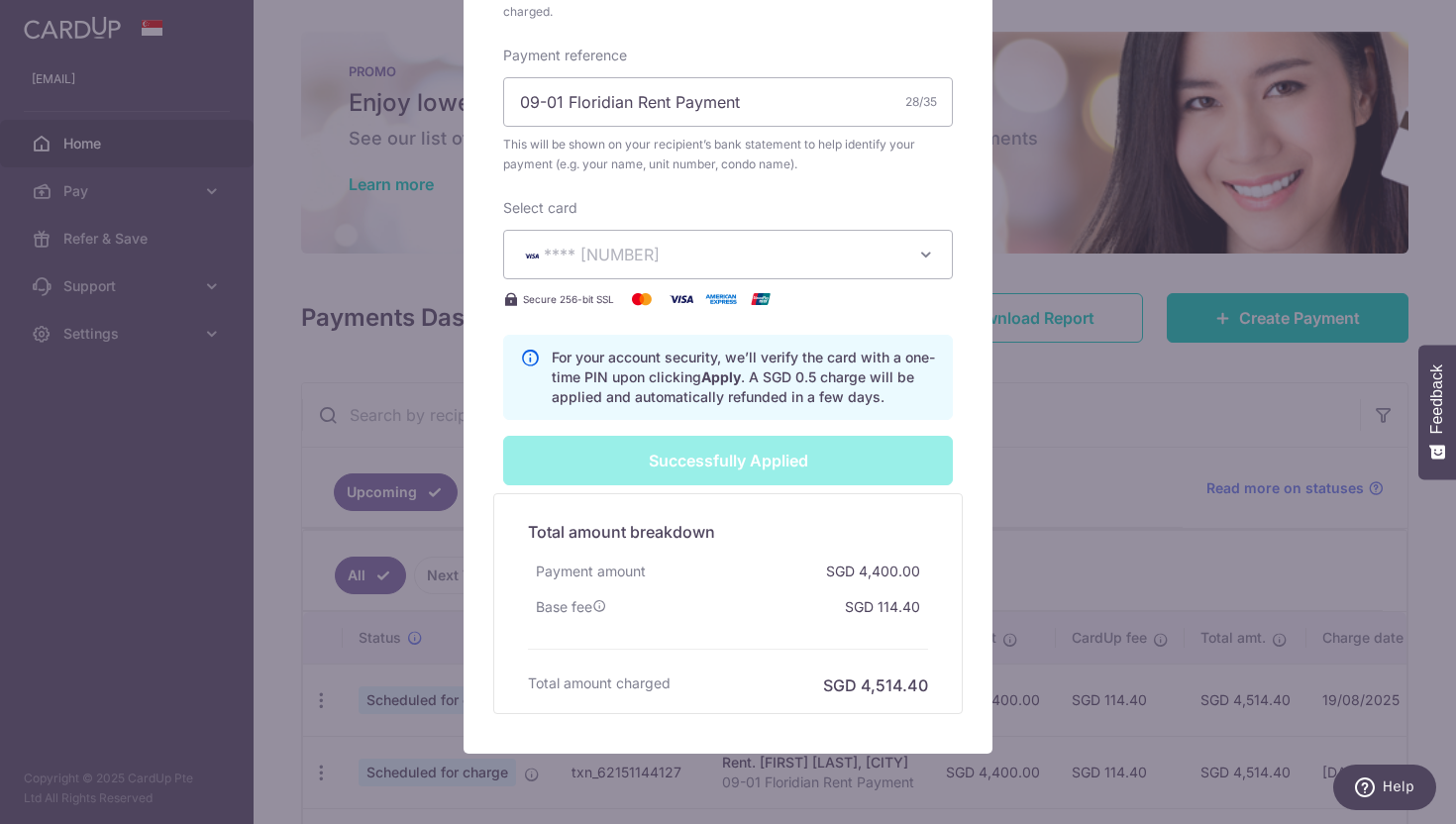 scroll, scrollTop: 730, scrollLeft: 0, axis: vertical 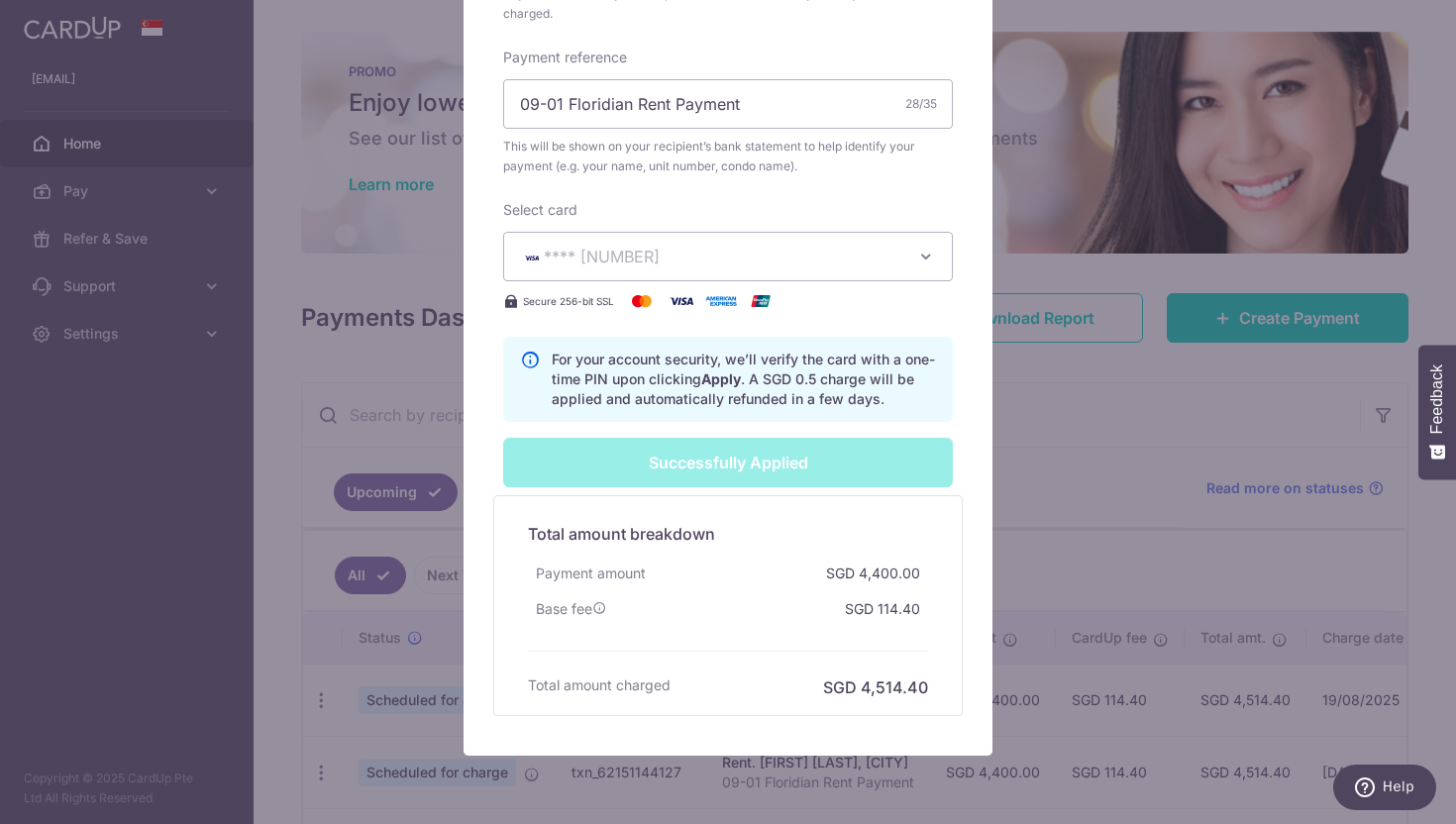 click on "Edit payment
By clicking apply,  you will make changes to all  11  payments to  Chang Suet Yeng, Maple  scheduled from
22/08/2025 to 22/06/2026 .
By clicking below, you confirm you are editing this payment to  Chang Suet Yeng, Maple  on
22/08/2025 .
Your recurring series payments are updated successfully." at bounding box center [728, 412] 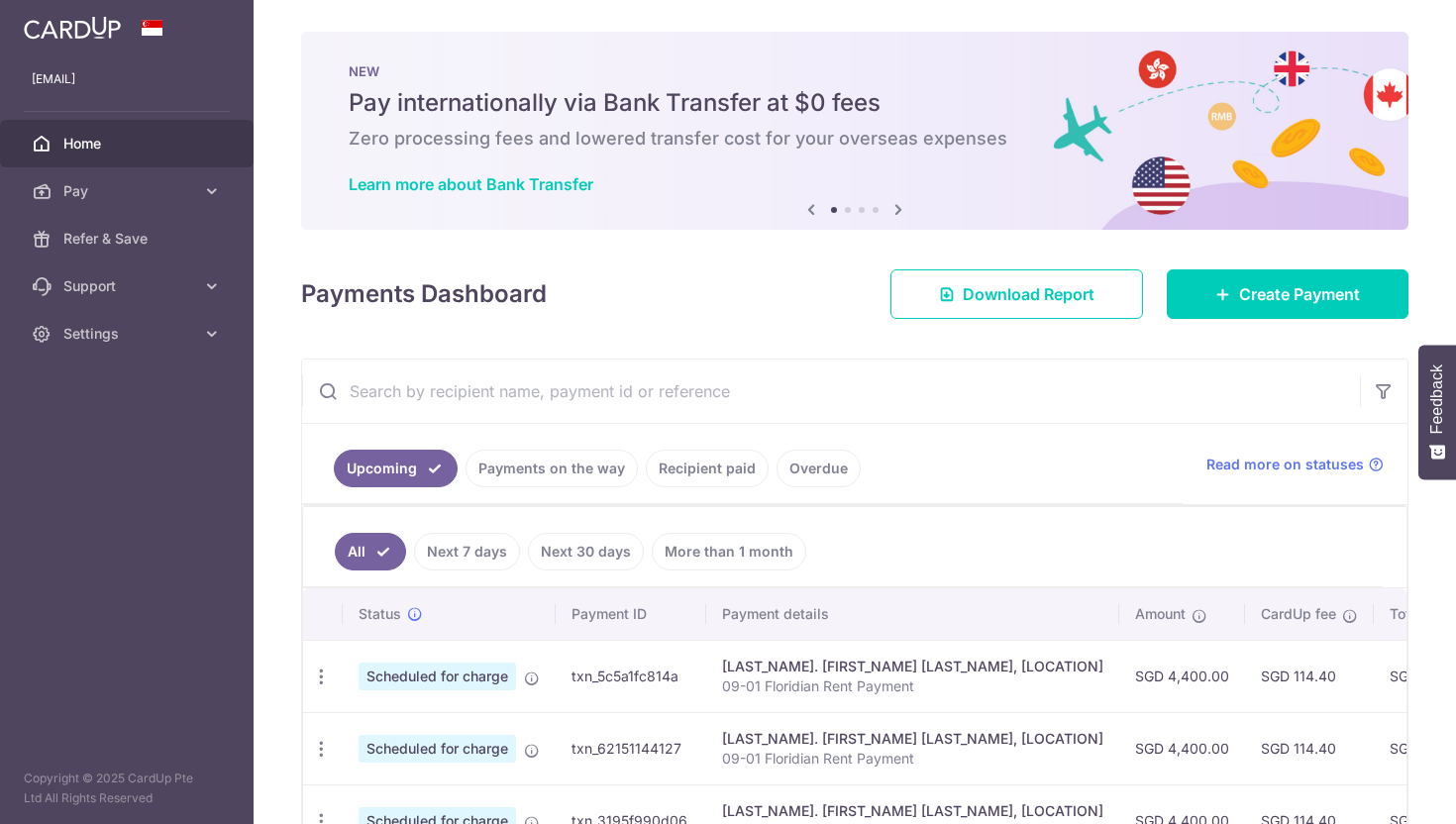 scroll, scrollTop: 0, scrollLeft: 0, axis: both 